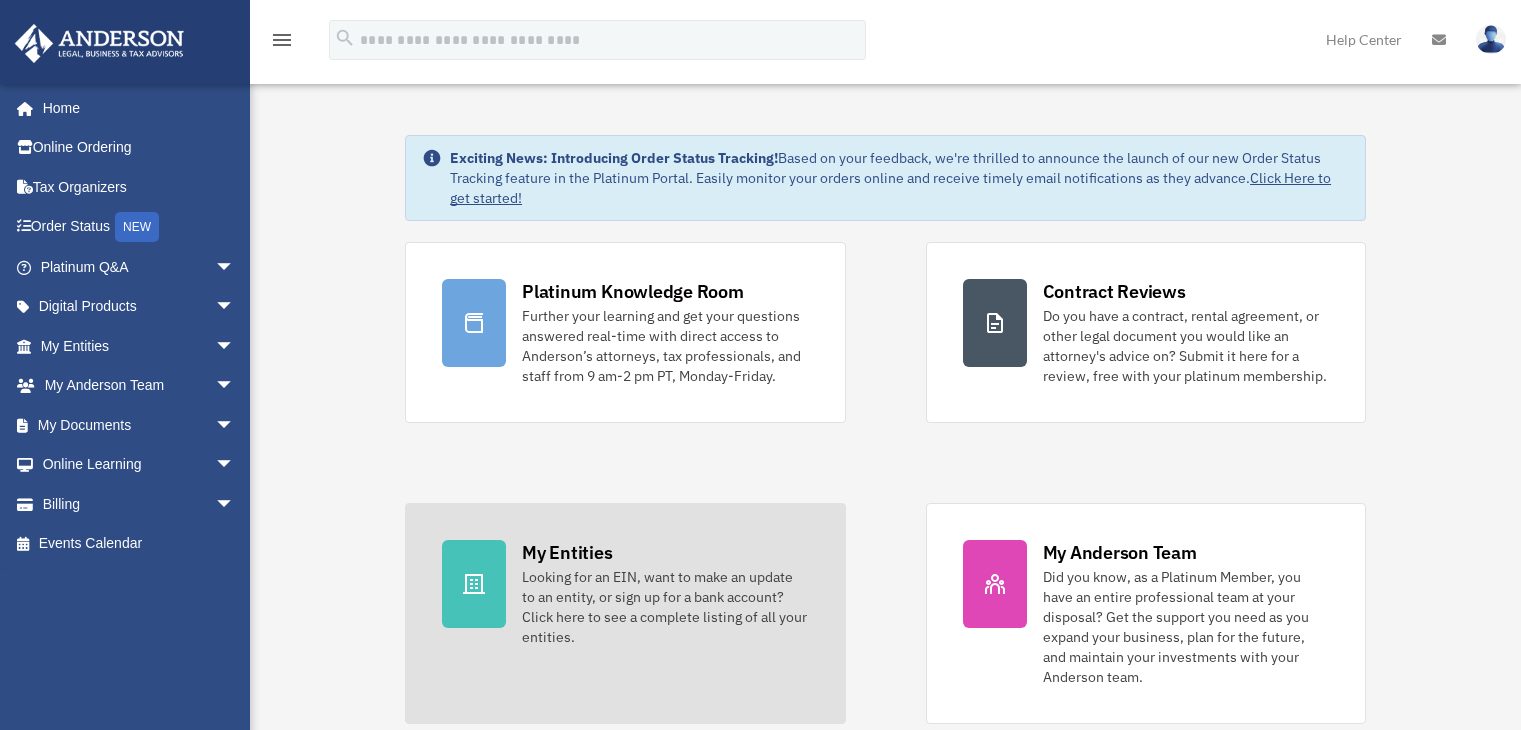scroll, scrollTop: 0, scrollLeft: 0, axis: both 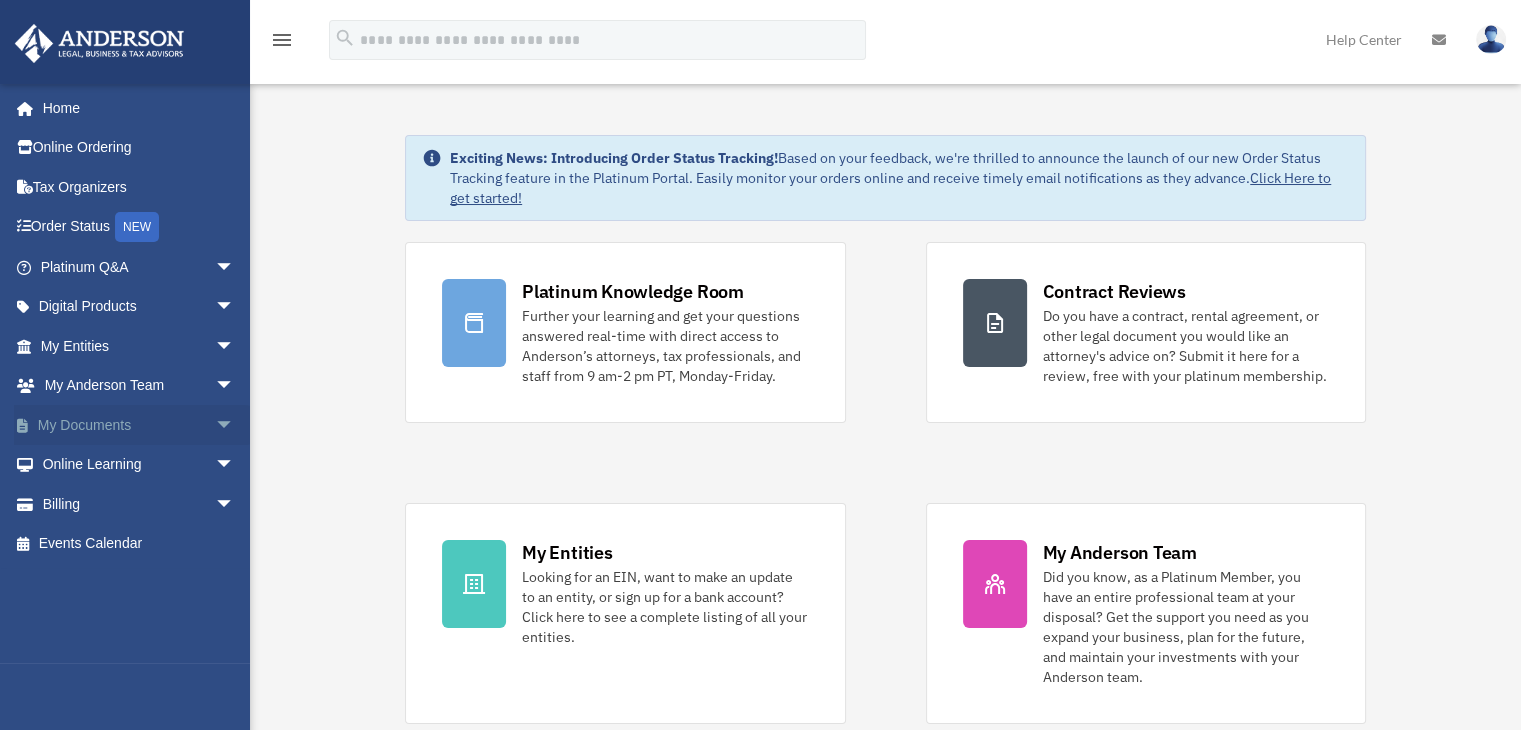 click on "arrow_drop_down" at bounding box center [235, 425] 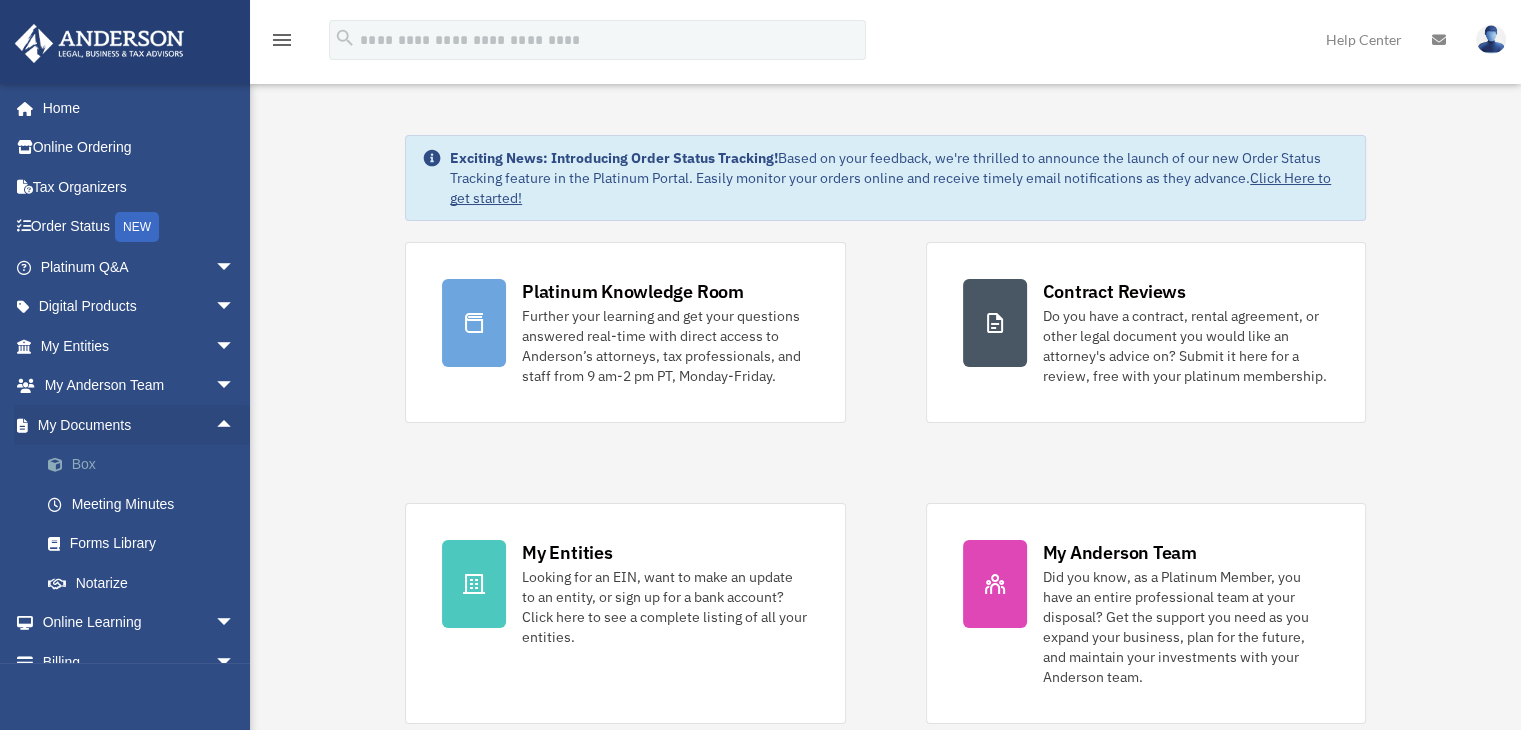 click on "Box" at bounding box center [146, 465] 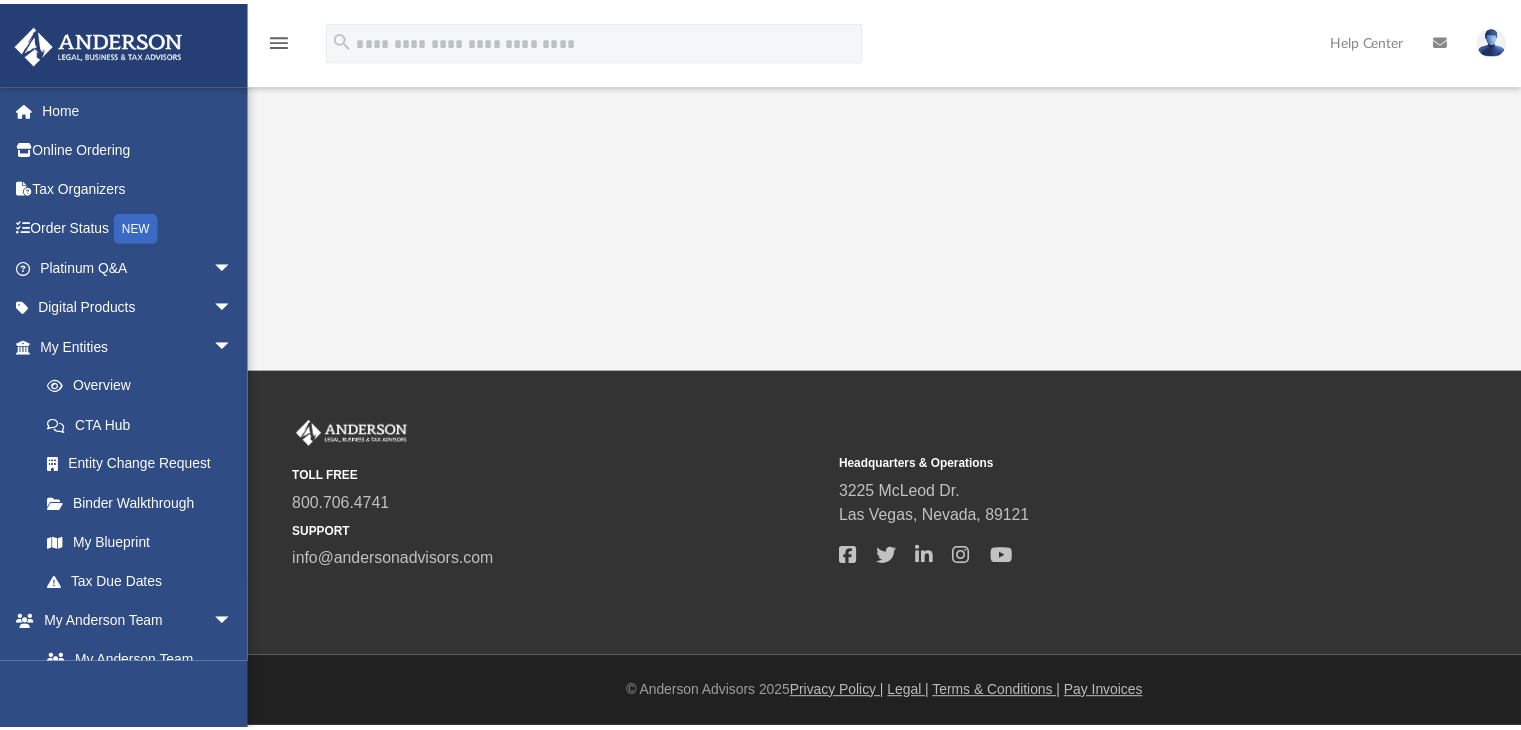 scroll, scrollTop: 0, scrollLeft: 0, axis: both 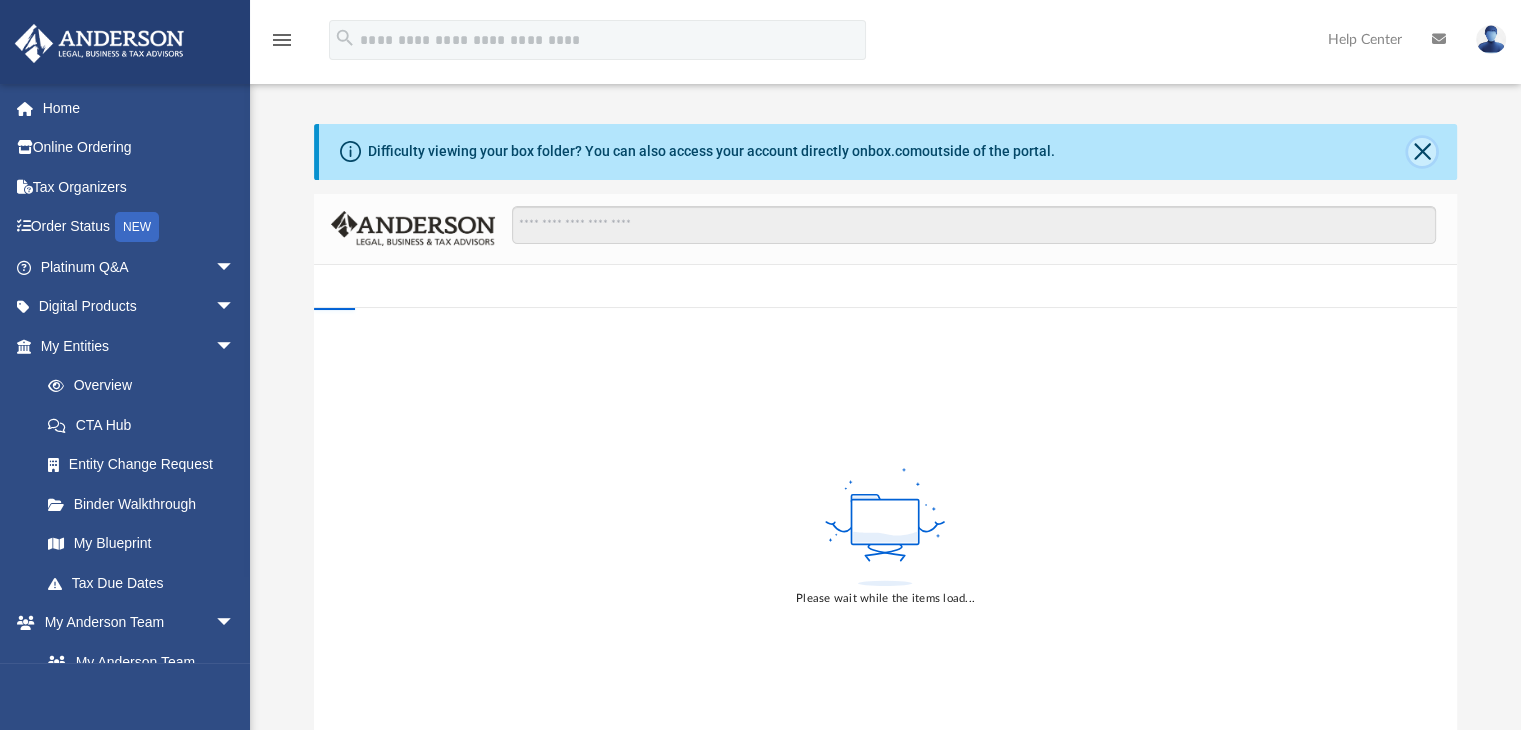 click 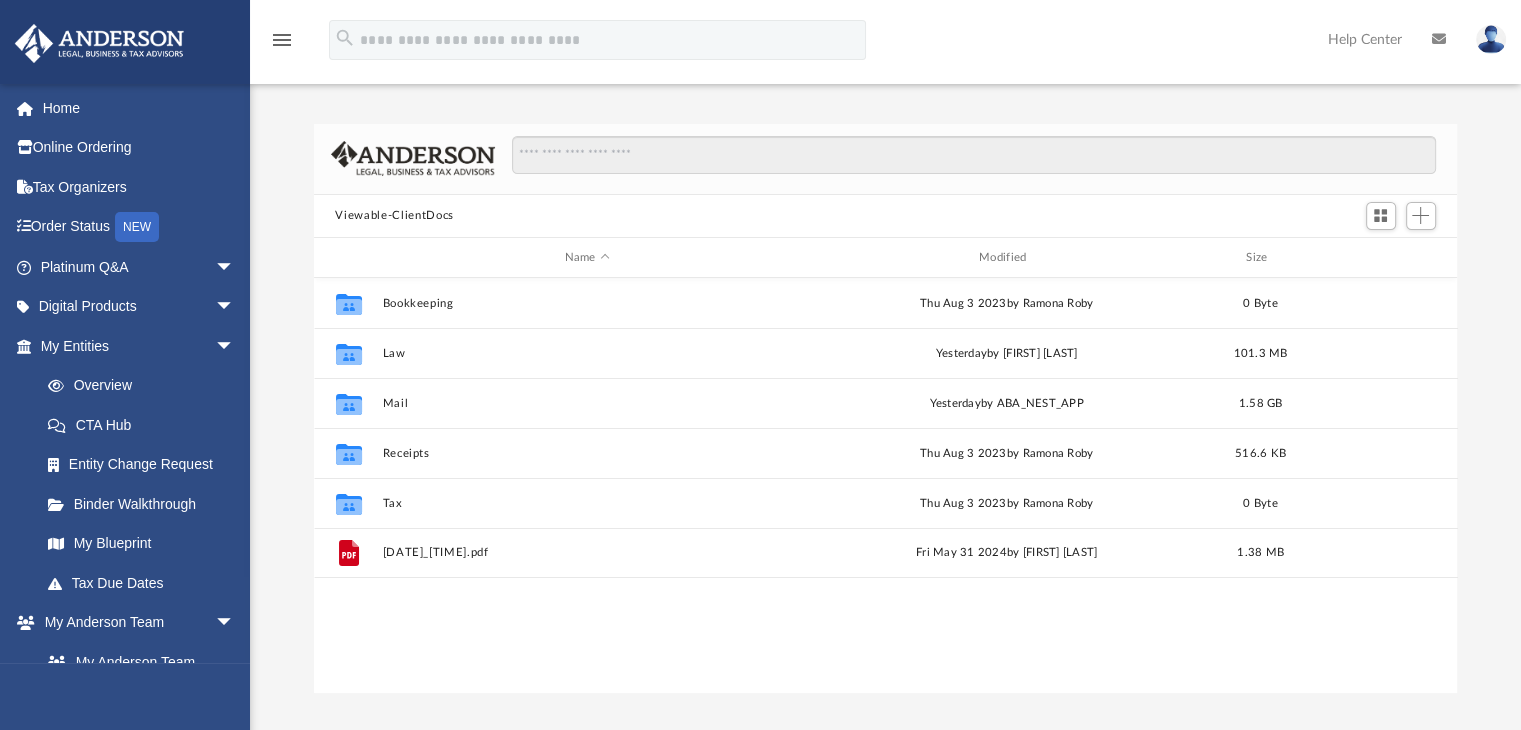 scroll, scrollTop: 16, scrollLeft: 16, axis: both 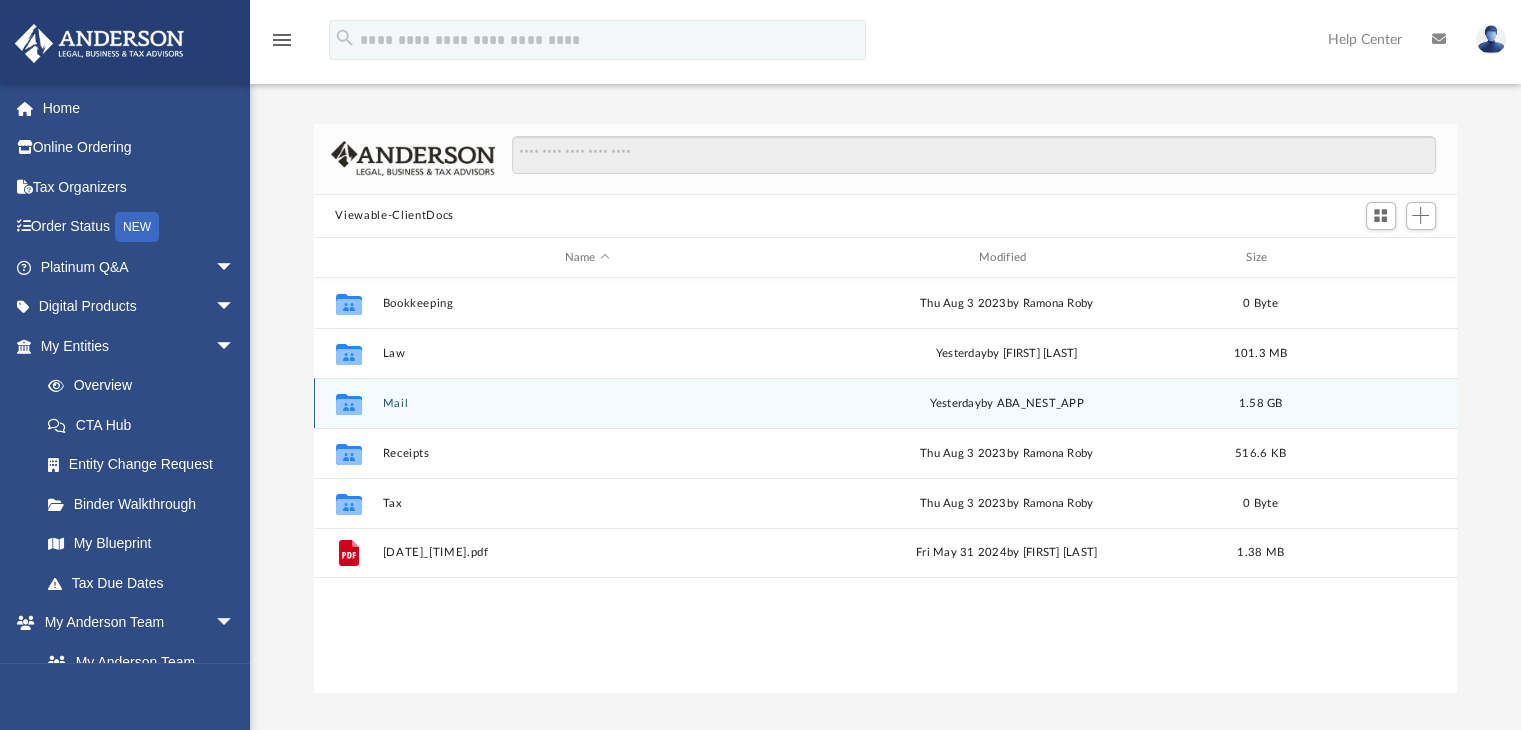 click on "yesterday  by ABA_NEST_APP" at bounding box center [1006, 404] 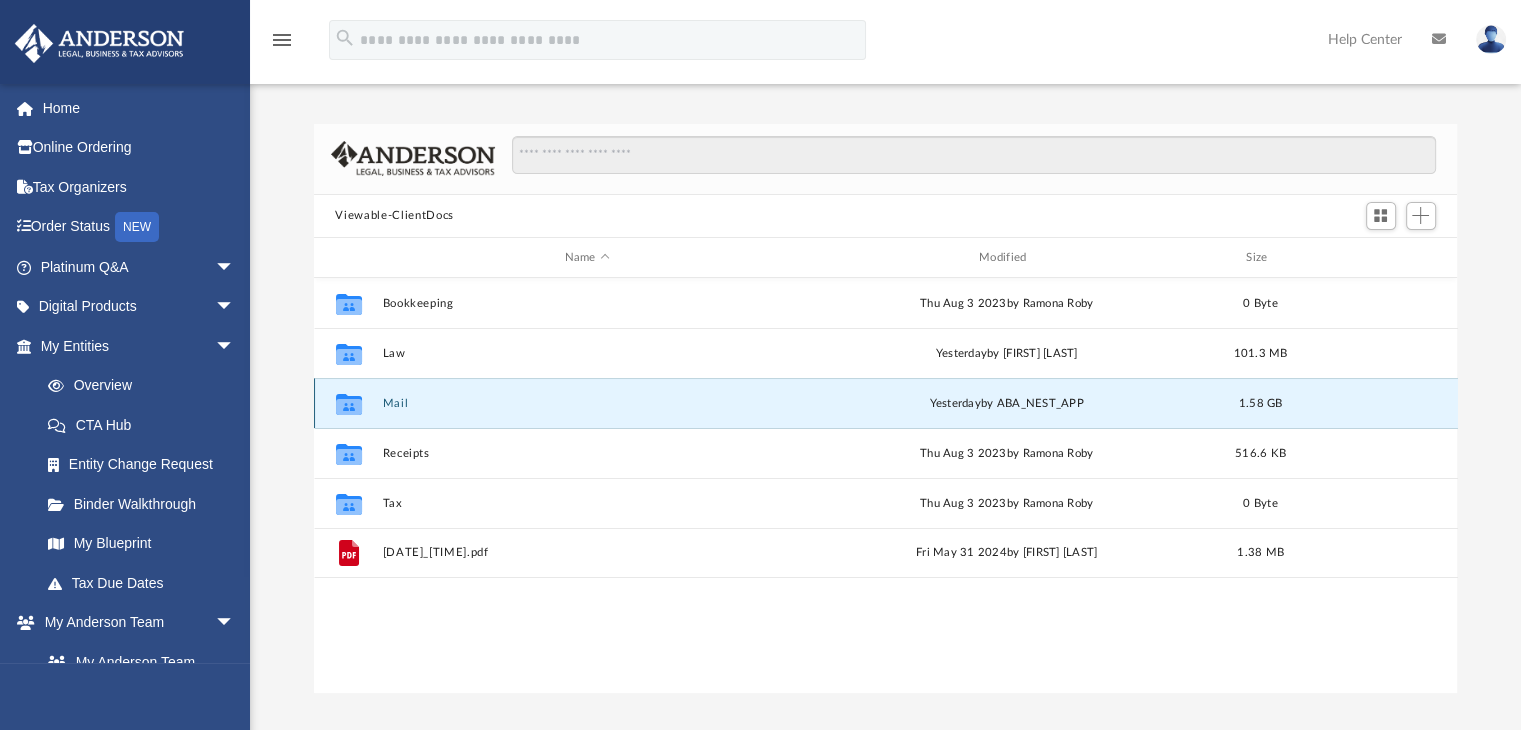 click on "Mail" at bounding box center [587, 403] 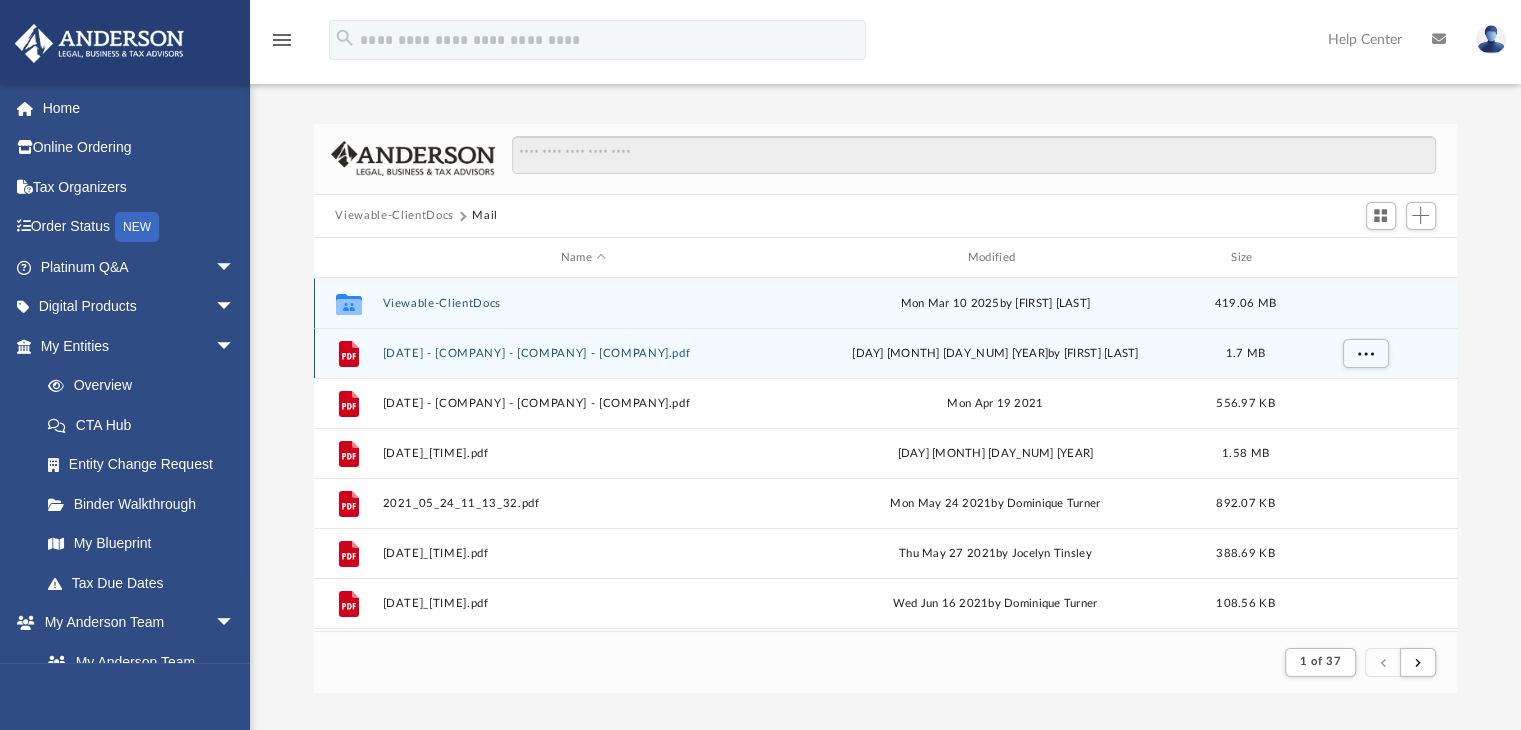 scroll, scrollTop: 377, scrollLeft: 1128, axis: both 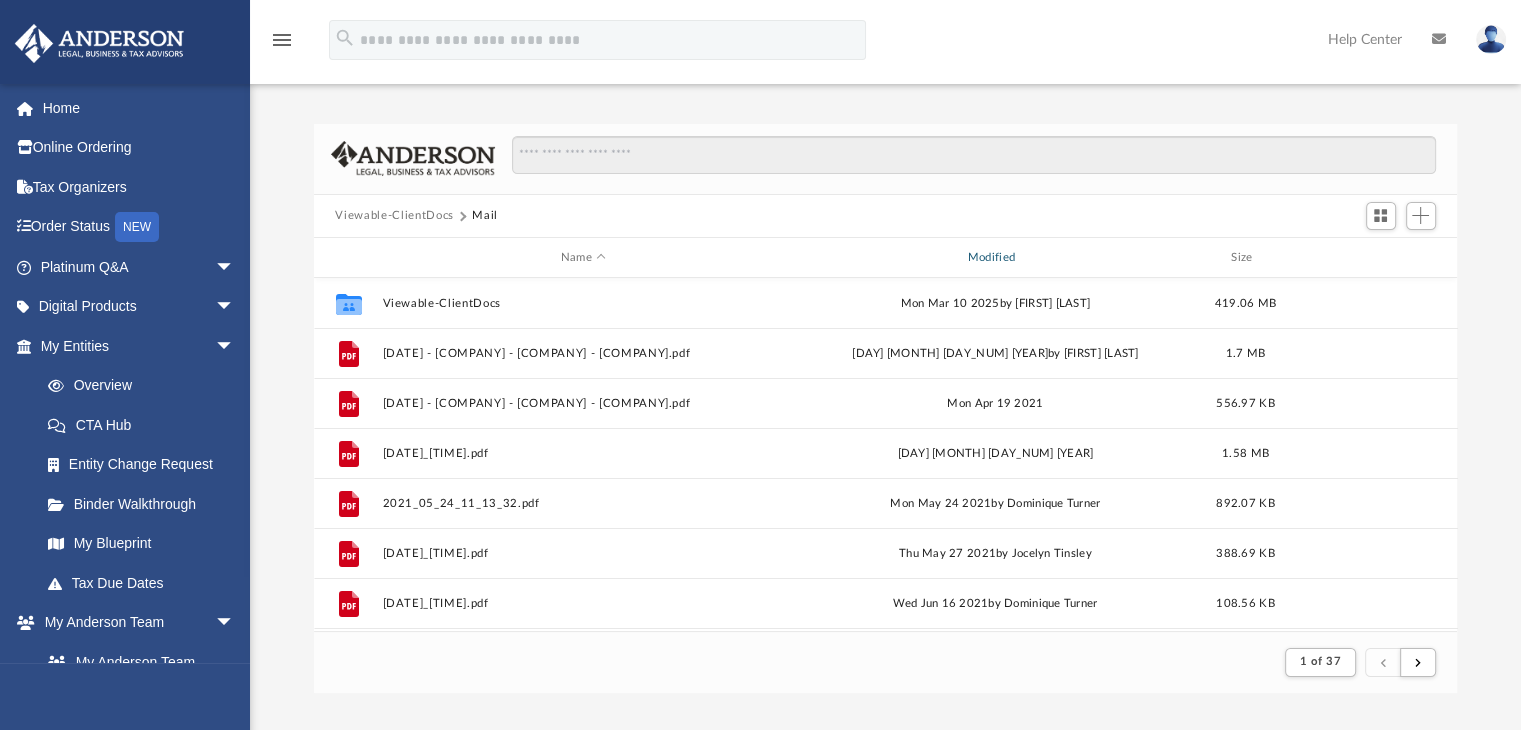 click on "Modified" at bounding box center (994, 258) 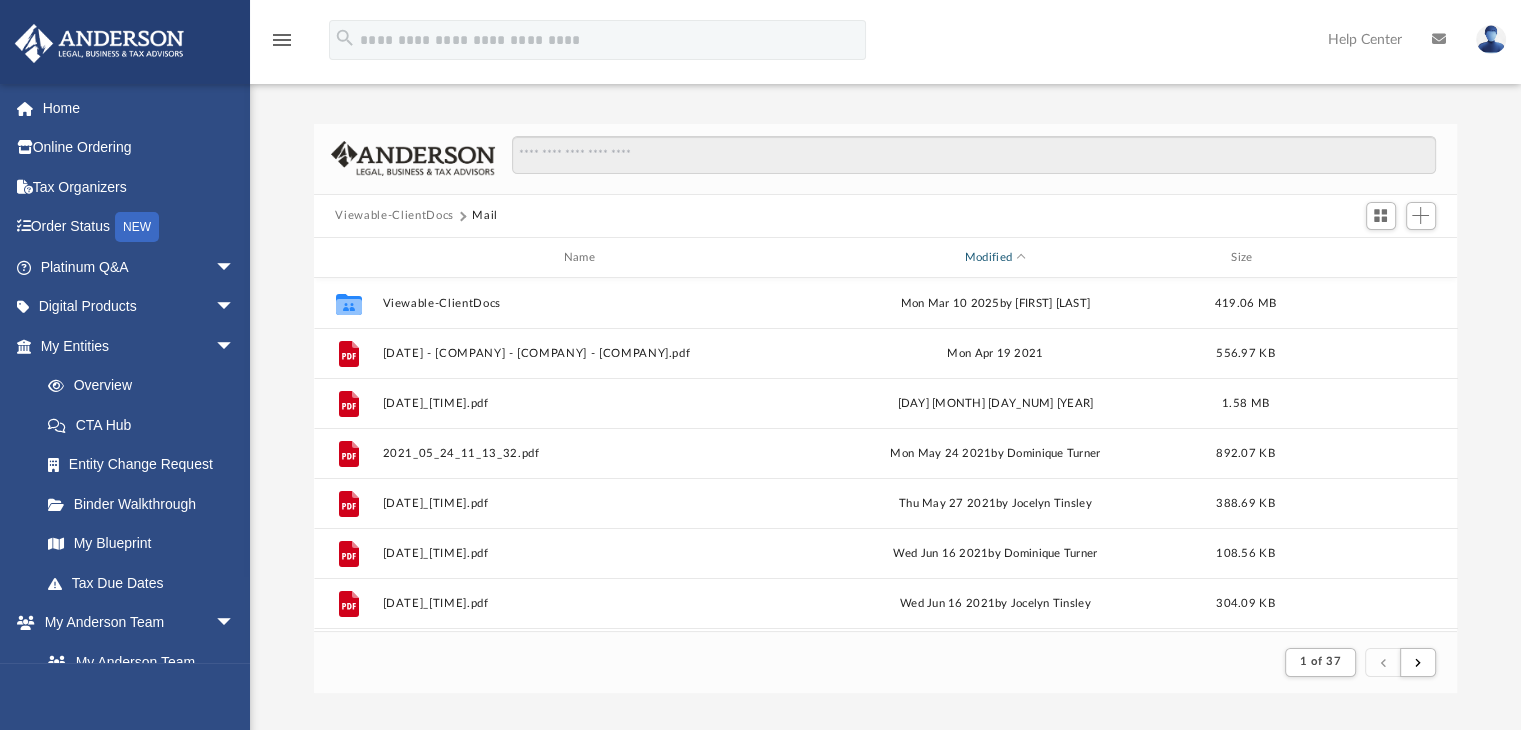 click on "Modified" at bounding box center [994, 258] 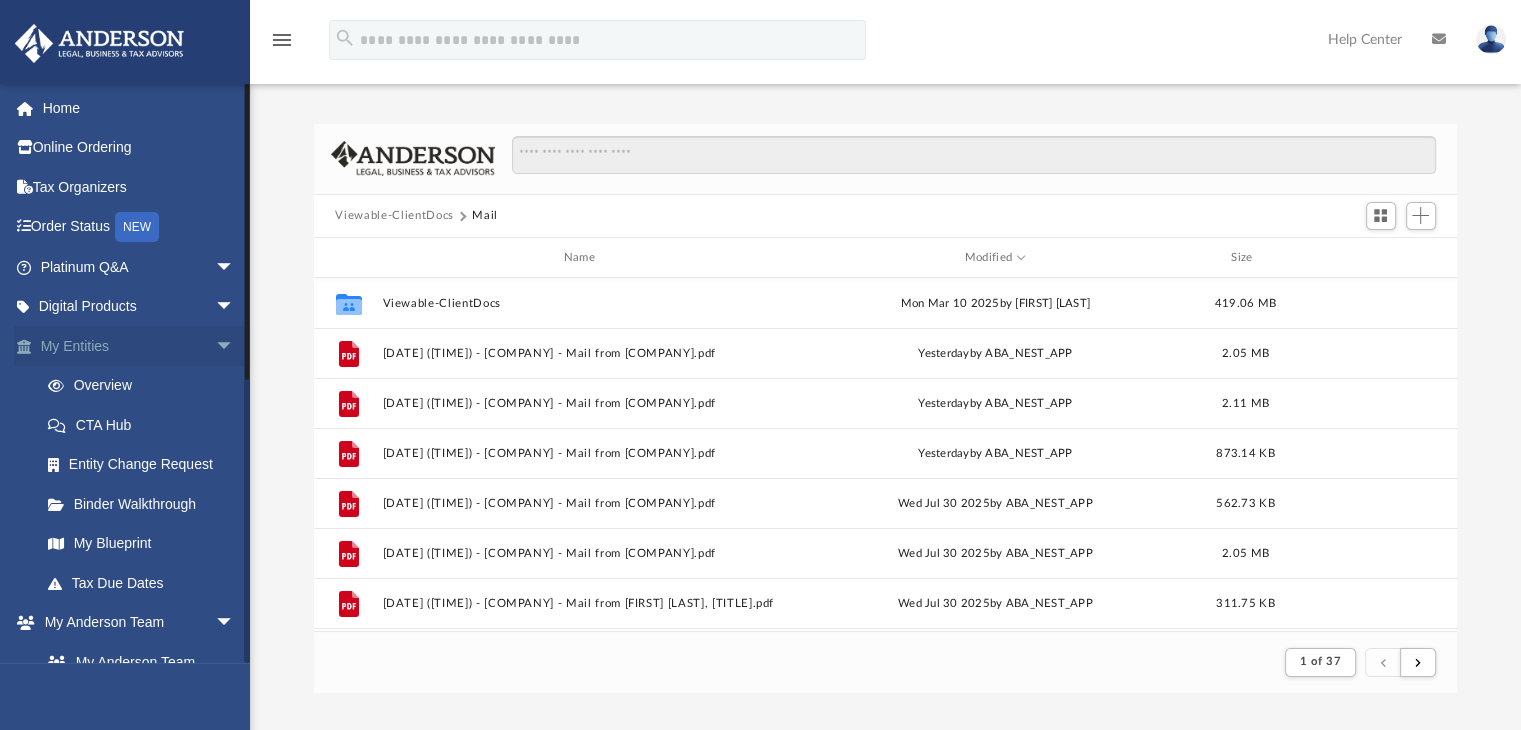 click on "My Entities arrow_drop_down" at bounding box center [139, 346] 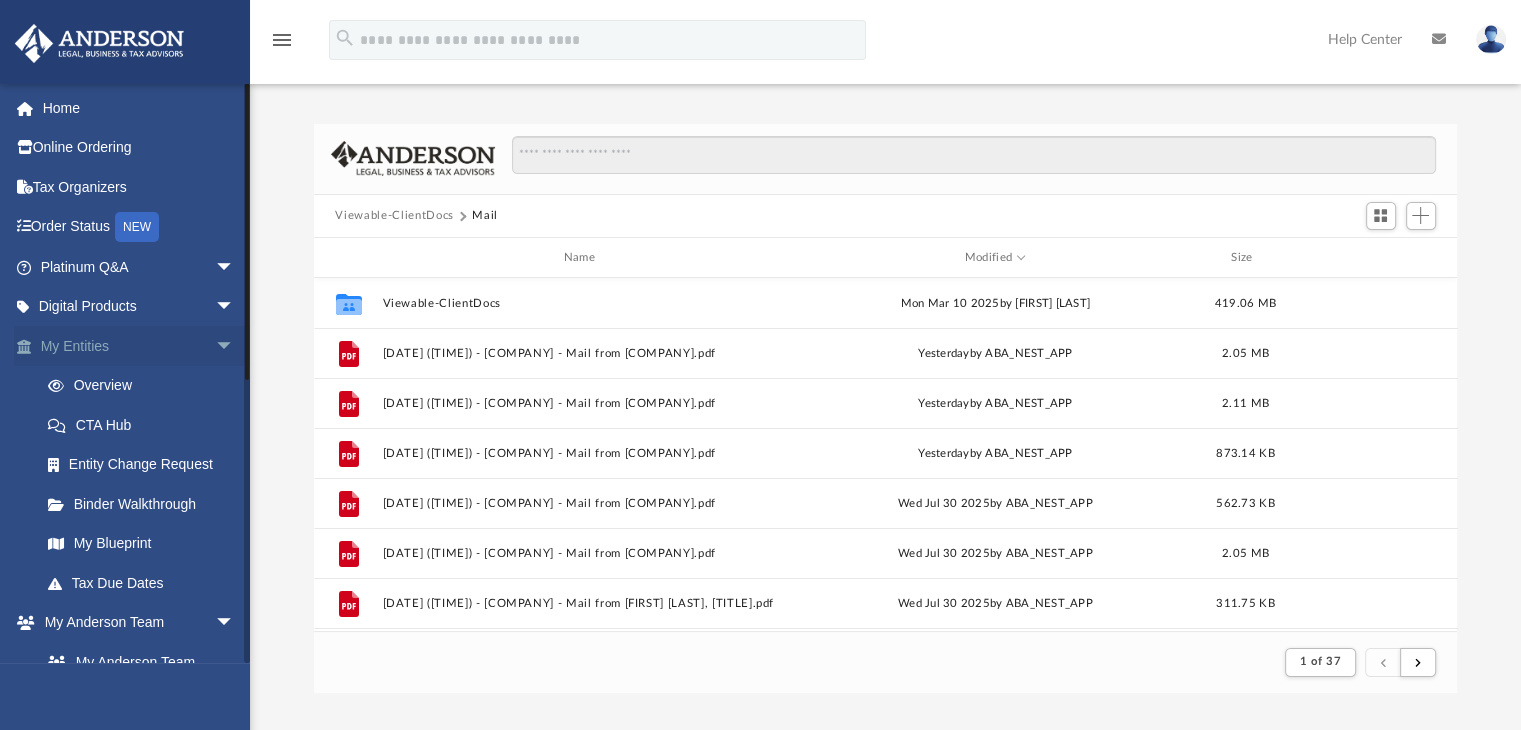 click on "arrow_drop_down" at bounding box center [235, 346] 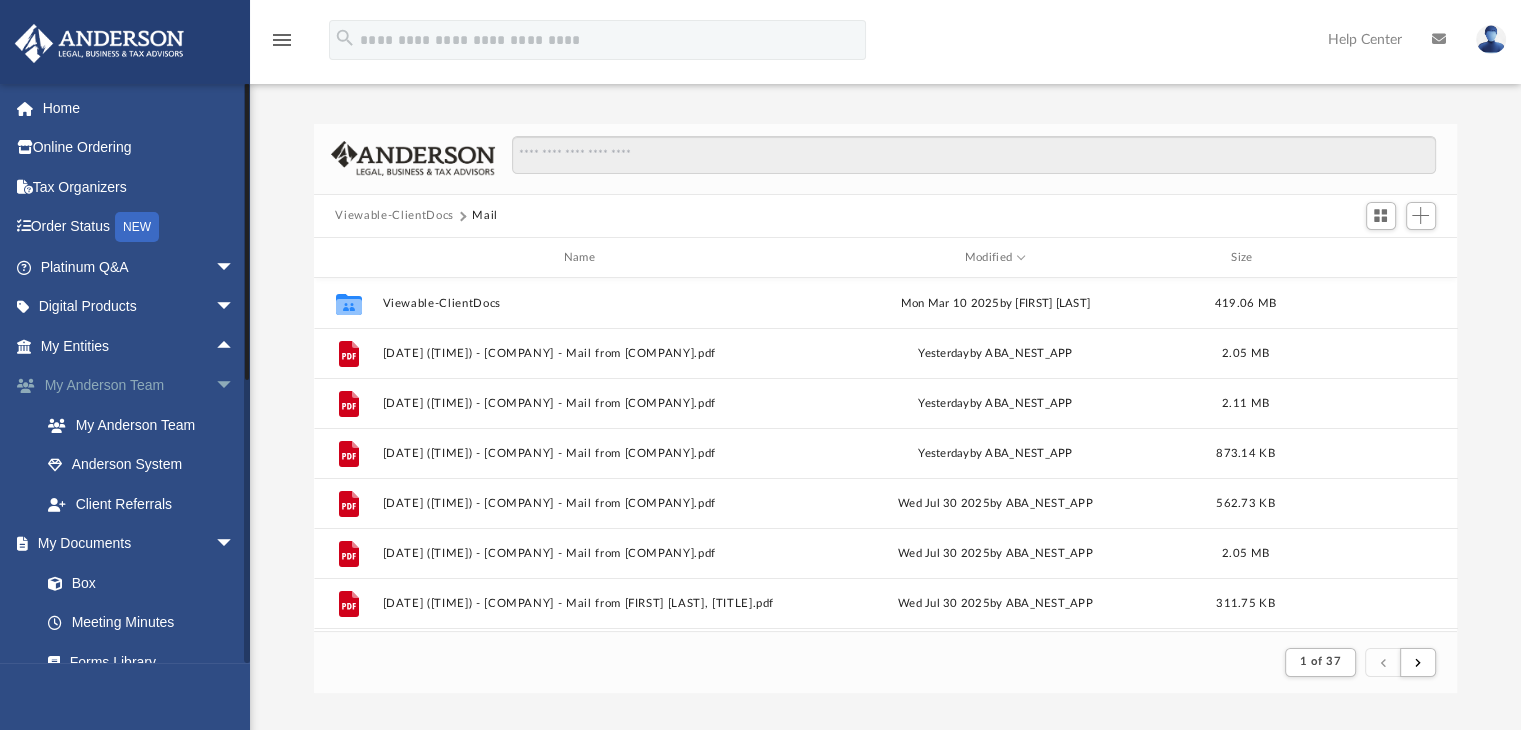 click on "arrow_drop_down" at bounding box center [235, 386] 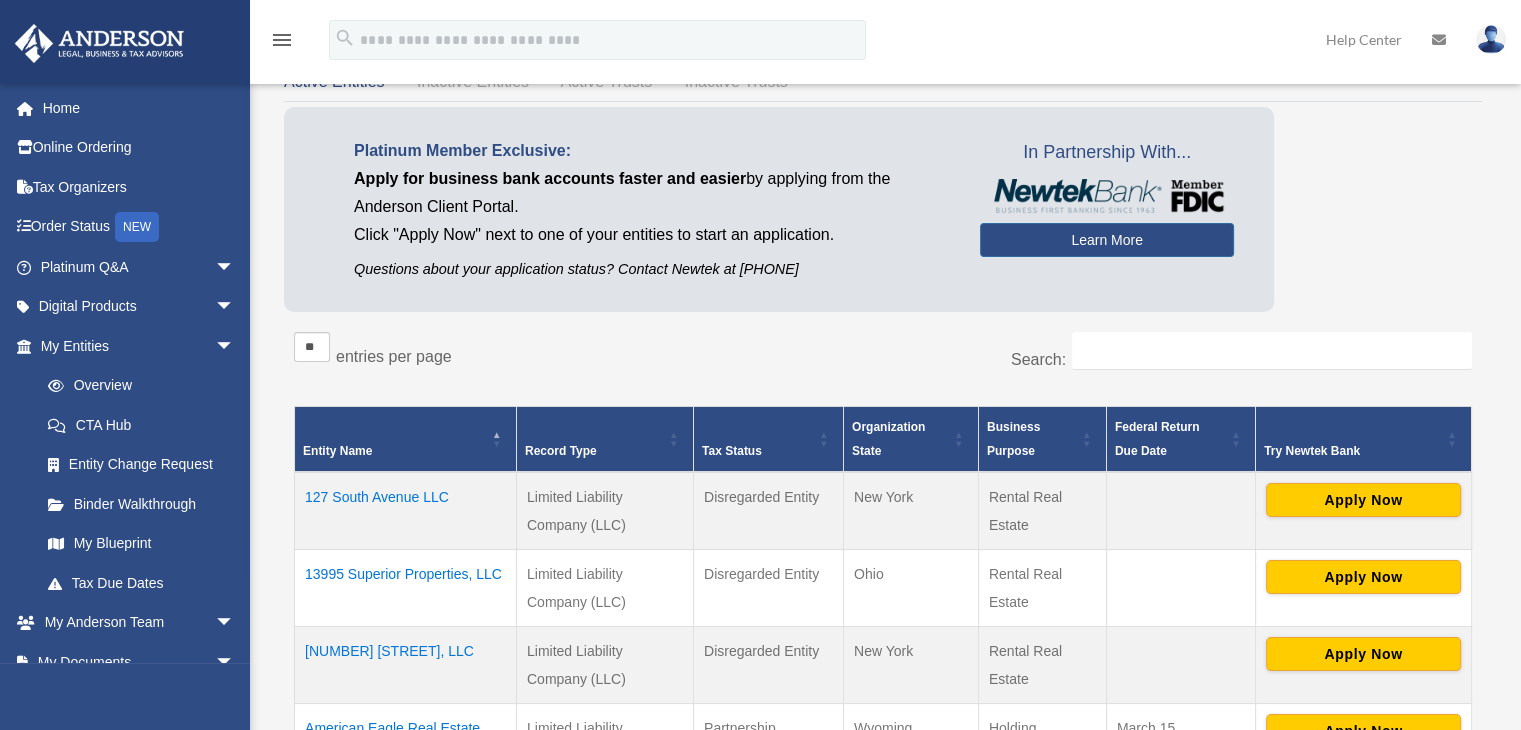 scroll, scrollTop: 200, scrollLeft: 0, axis: vertical 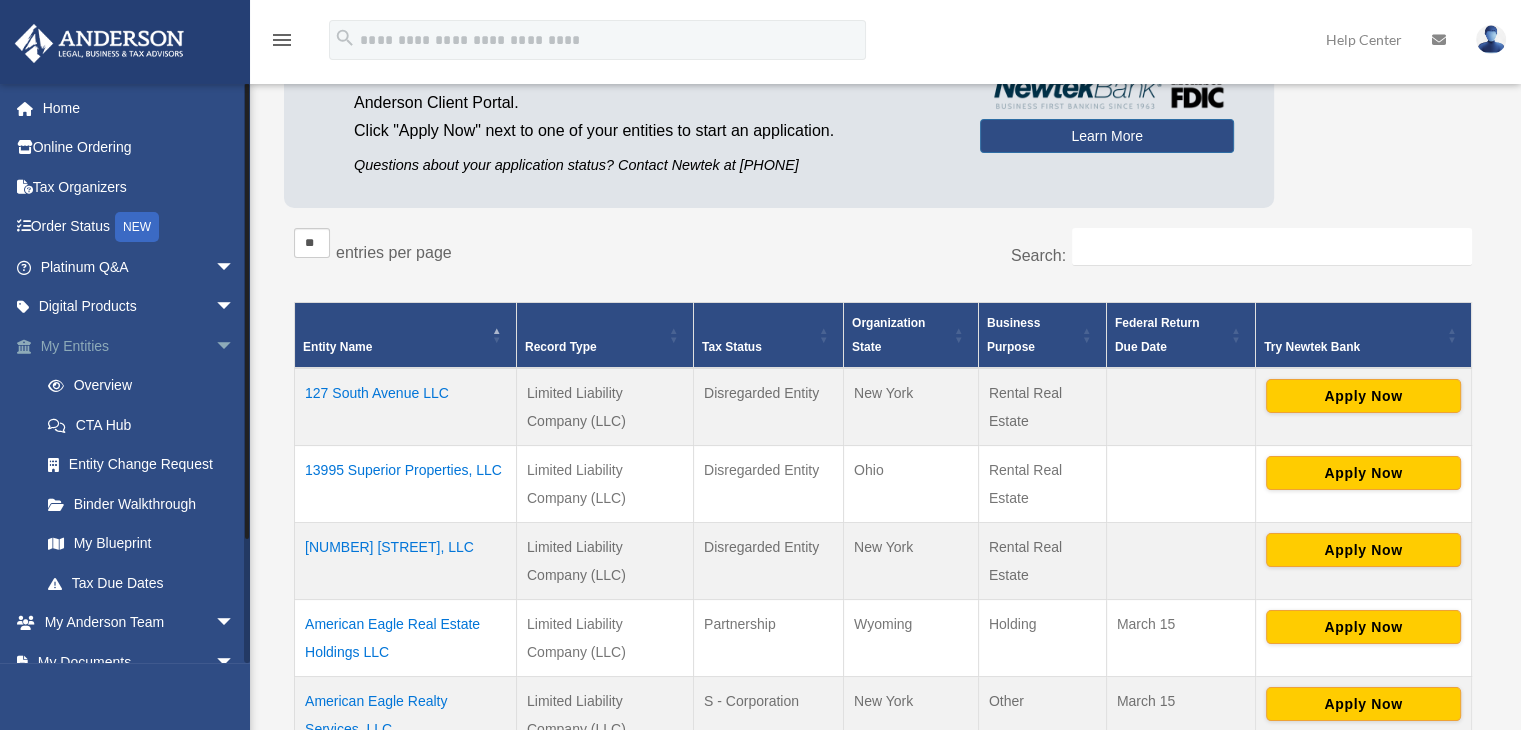 click on "arrow_drop_down" at bounding box center (235, 346) 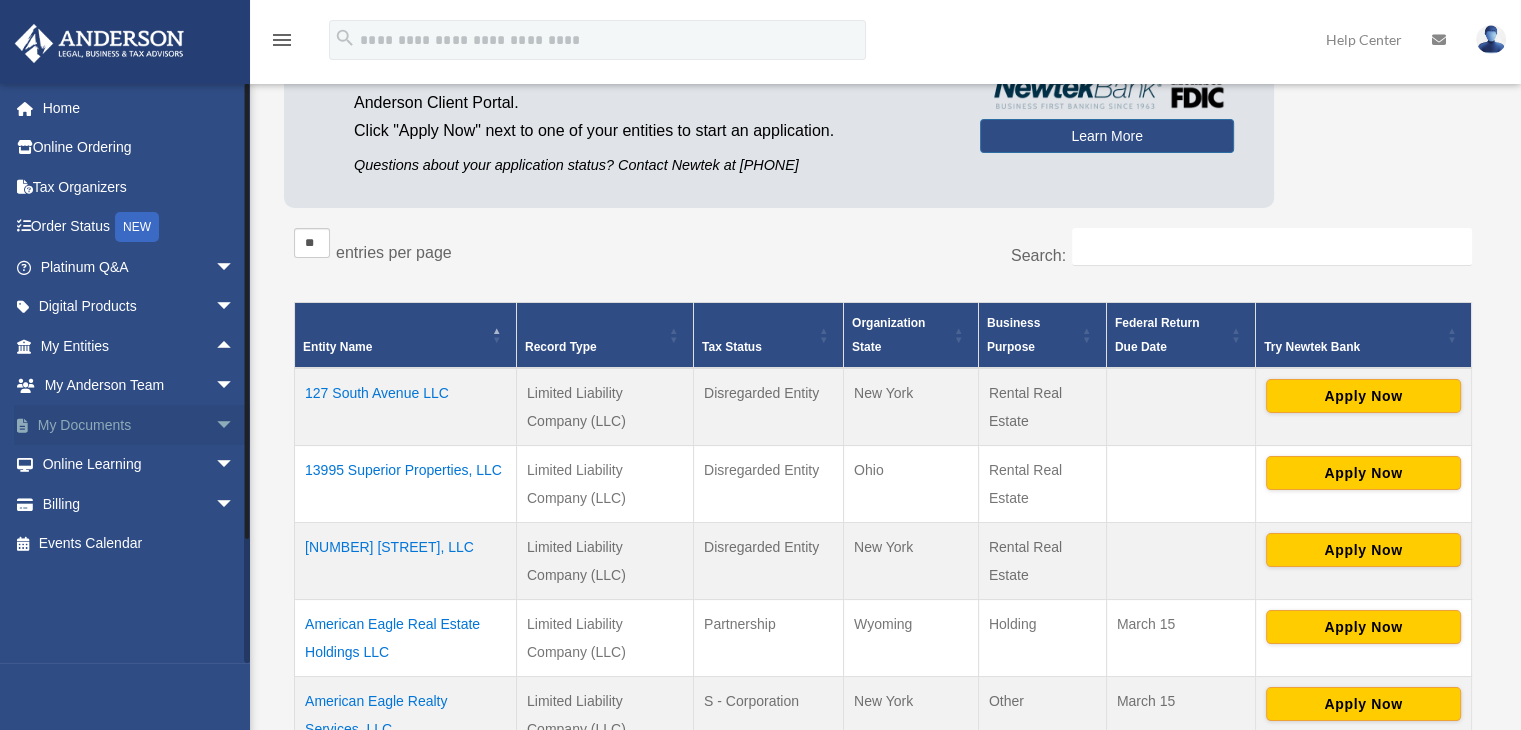 click on "My Documents arrow_drop_down" at bounding box center (139, 425) 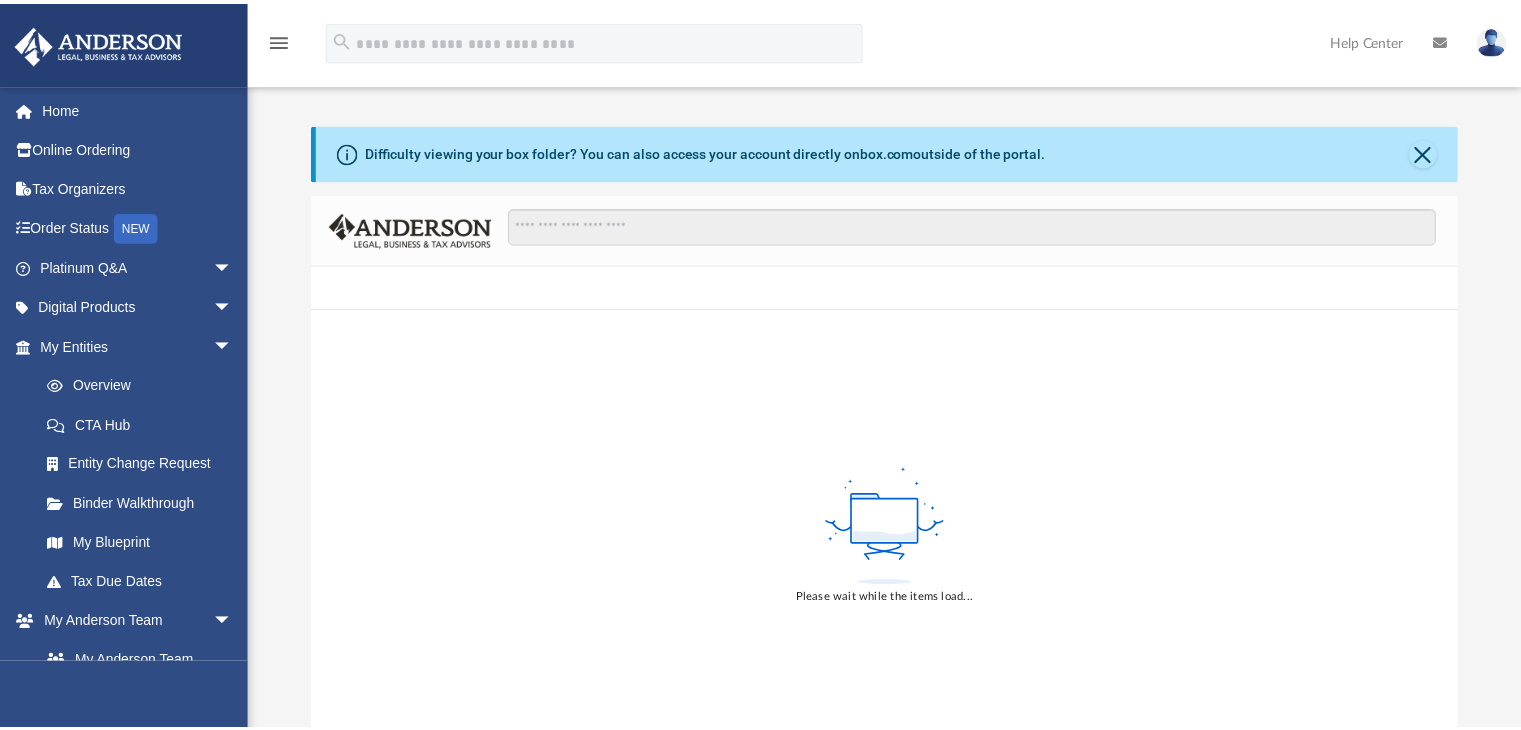 scroll, scrollTop: 0, scrollLeft: 0, axis: both 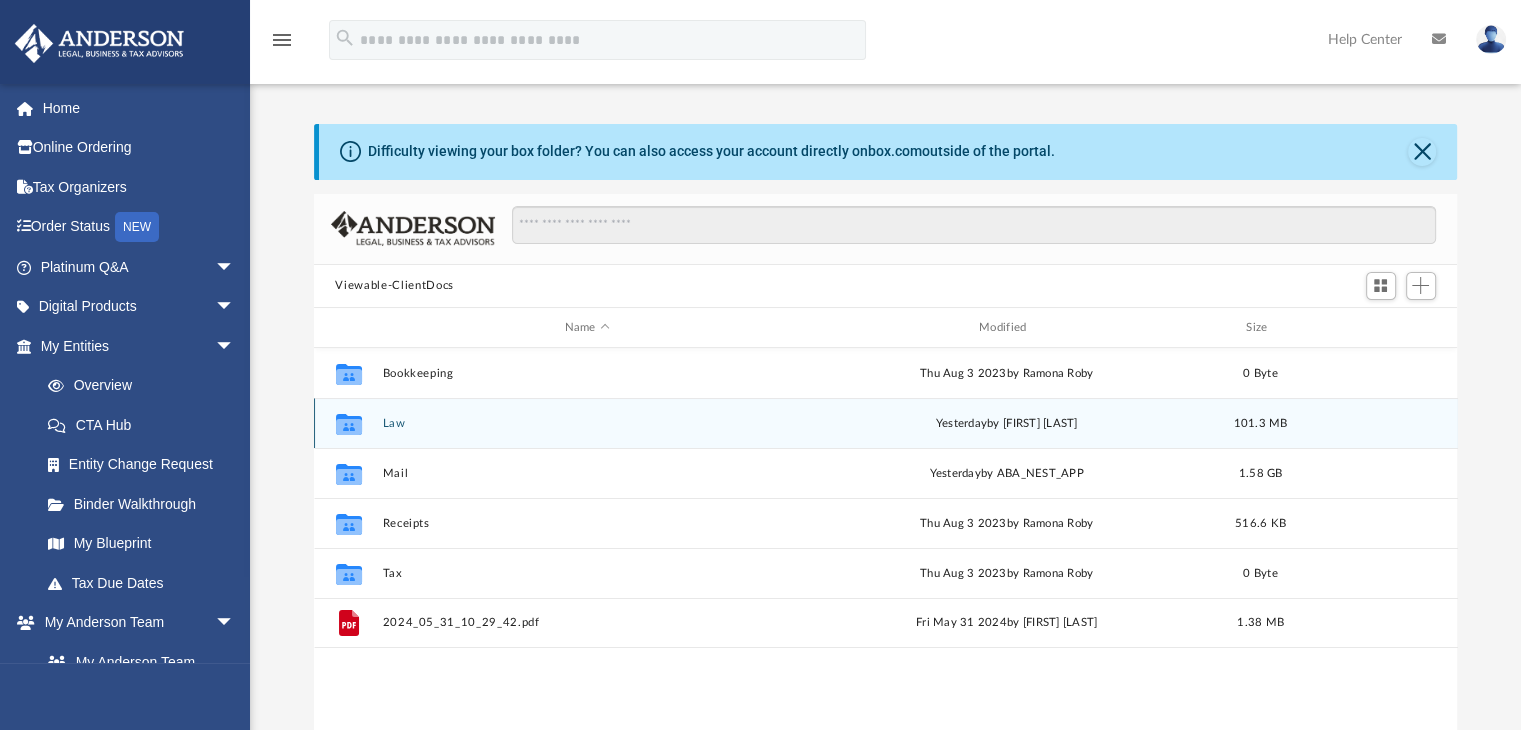 click on "Law" at bounding box center (587, 423) 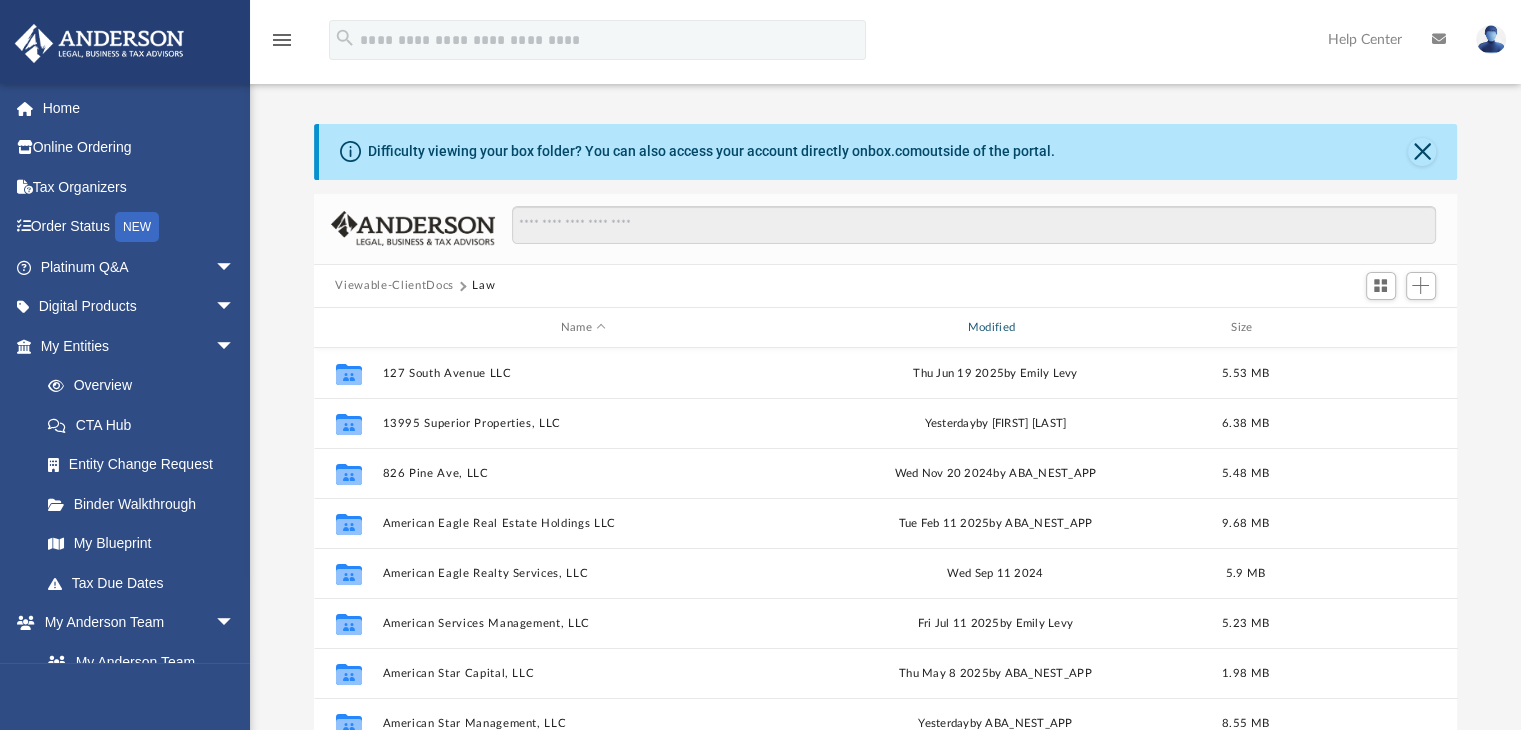click on "Modified" at bounding box center (994, 328) 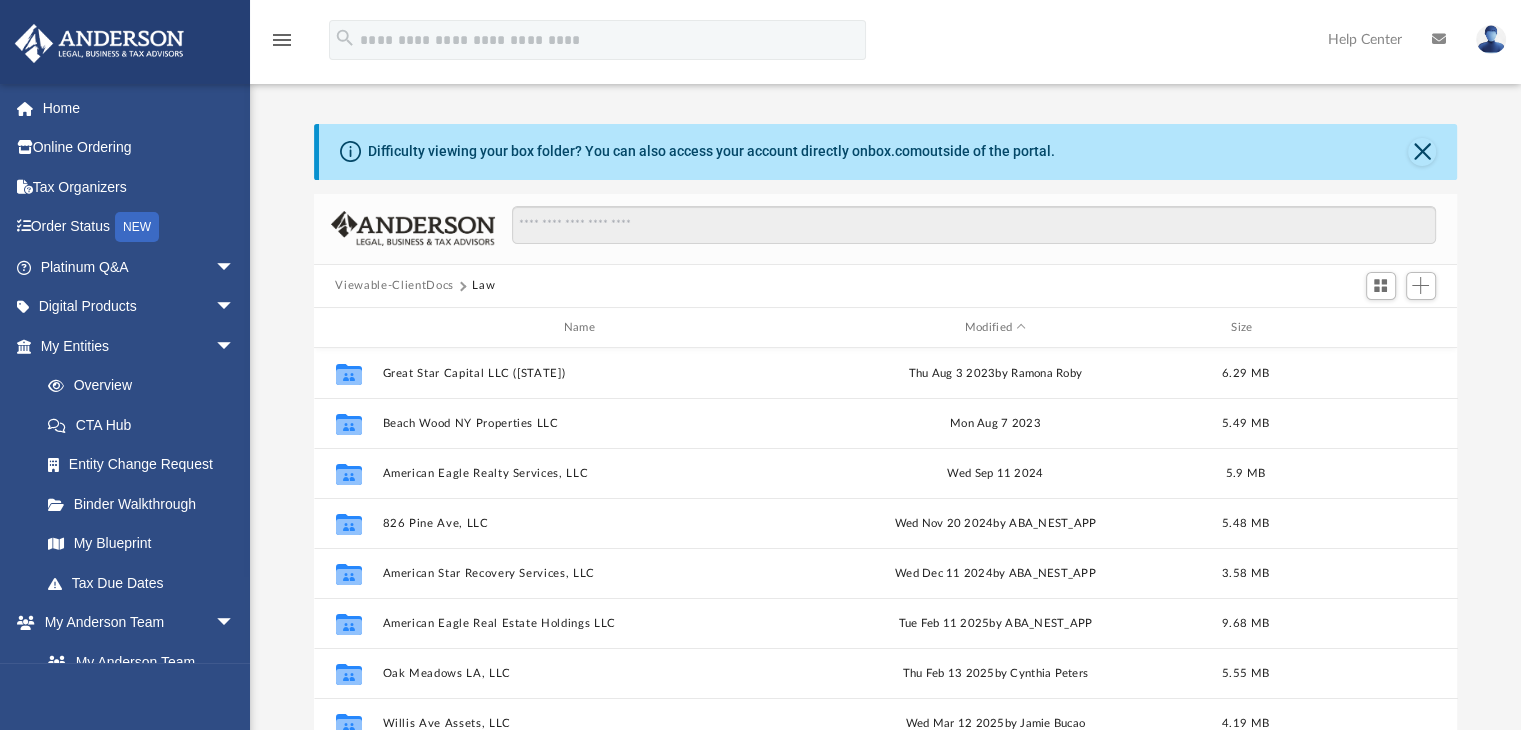 click on "Name    Modified    Size" at bounding box center [886, 328] 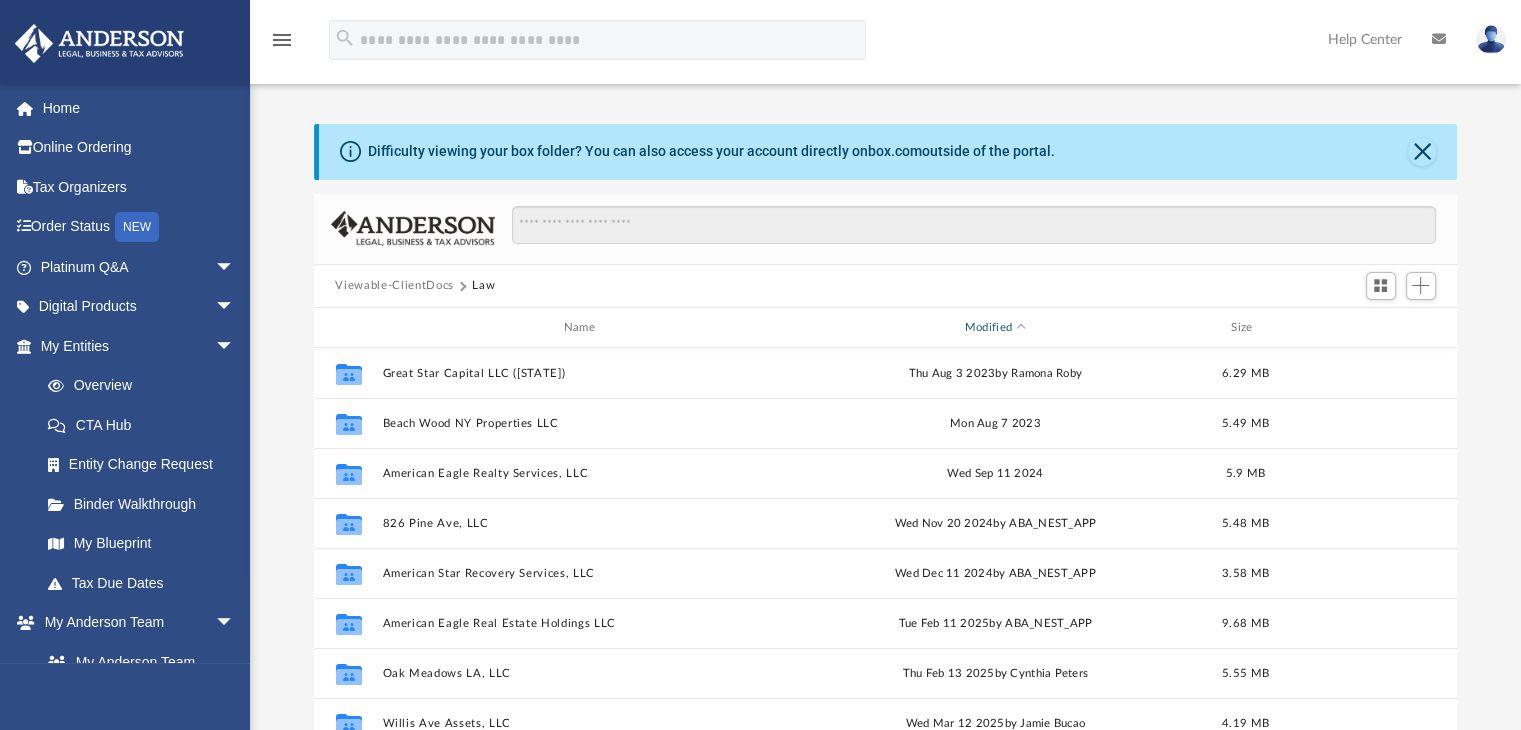 click on "Modified" at bounding box center (994, 328) 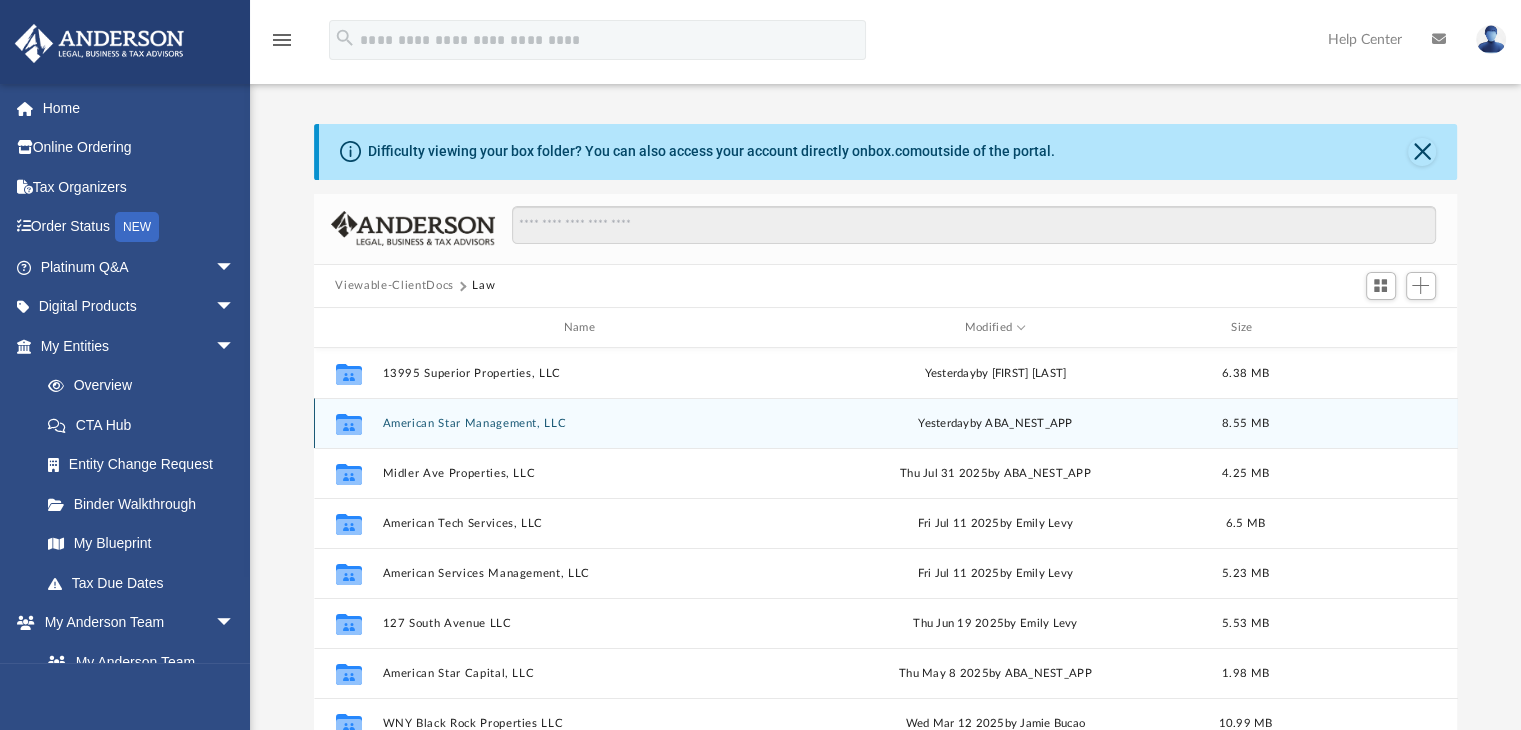 click on "yesterday  by ABA_NEST_APP" at bounding box center (995, 424) 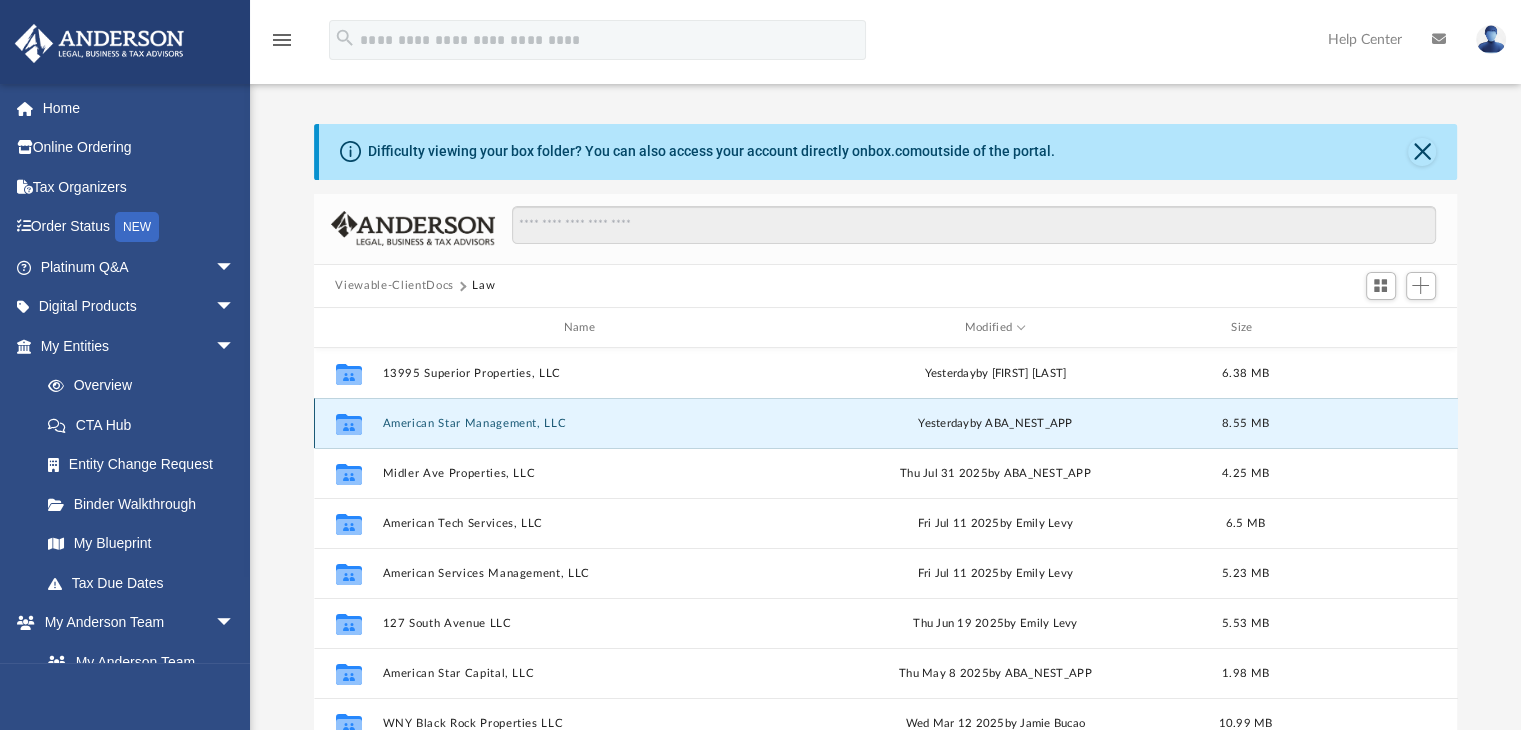 click on "yesterday  by ABA_NEST_APP" at bounding box center [995, 424] 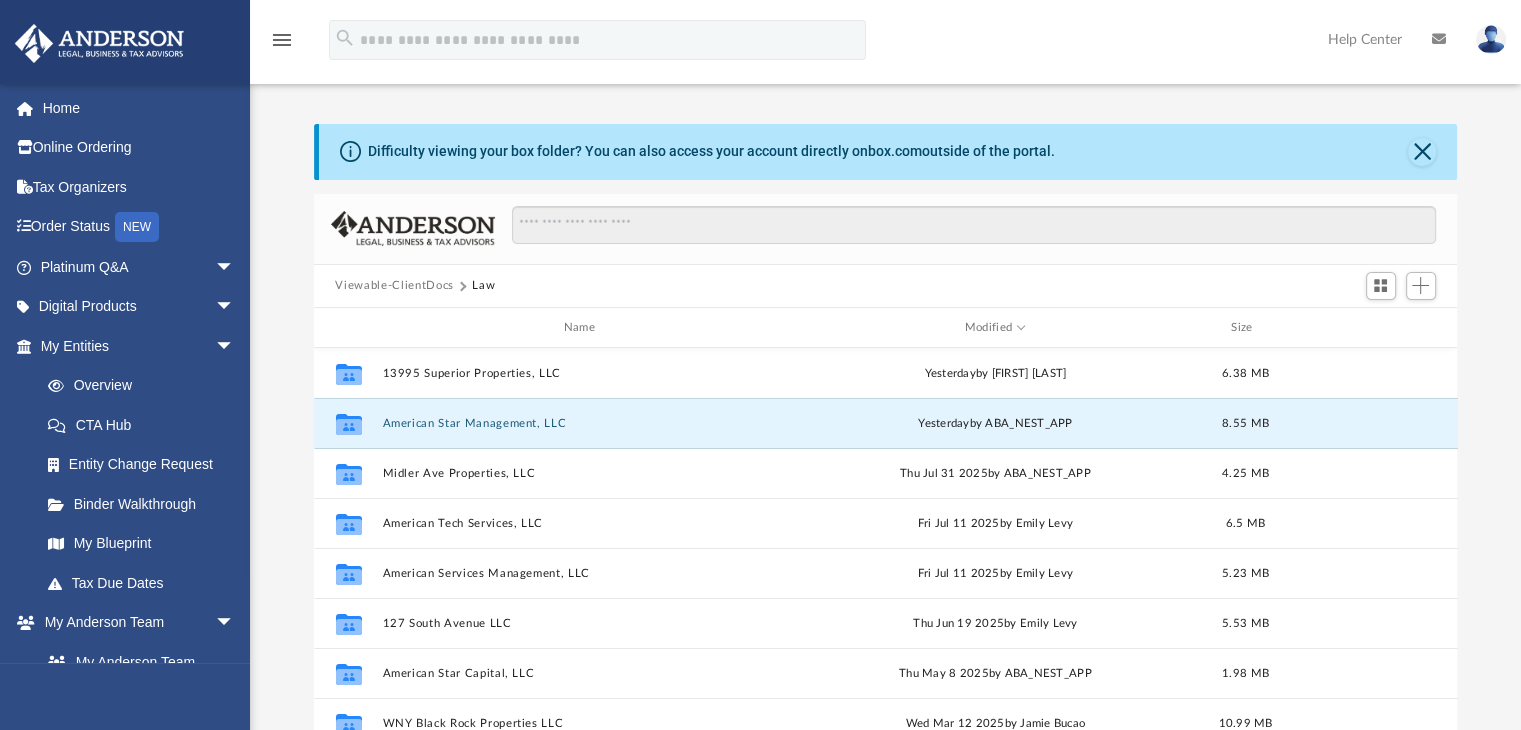 click on "Viewable-ClientDocs" at bounding box center [394, 286] 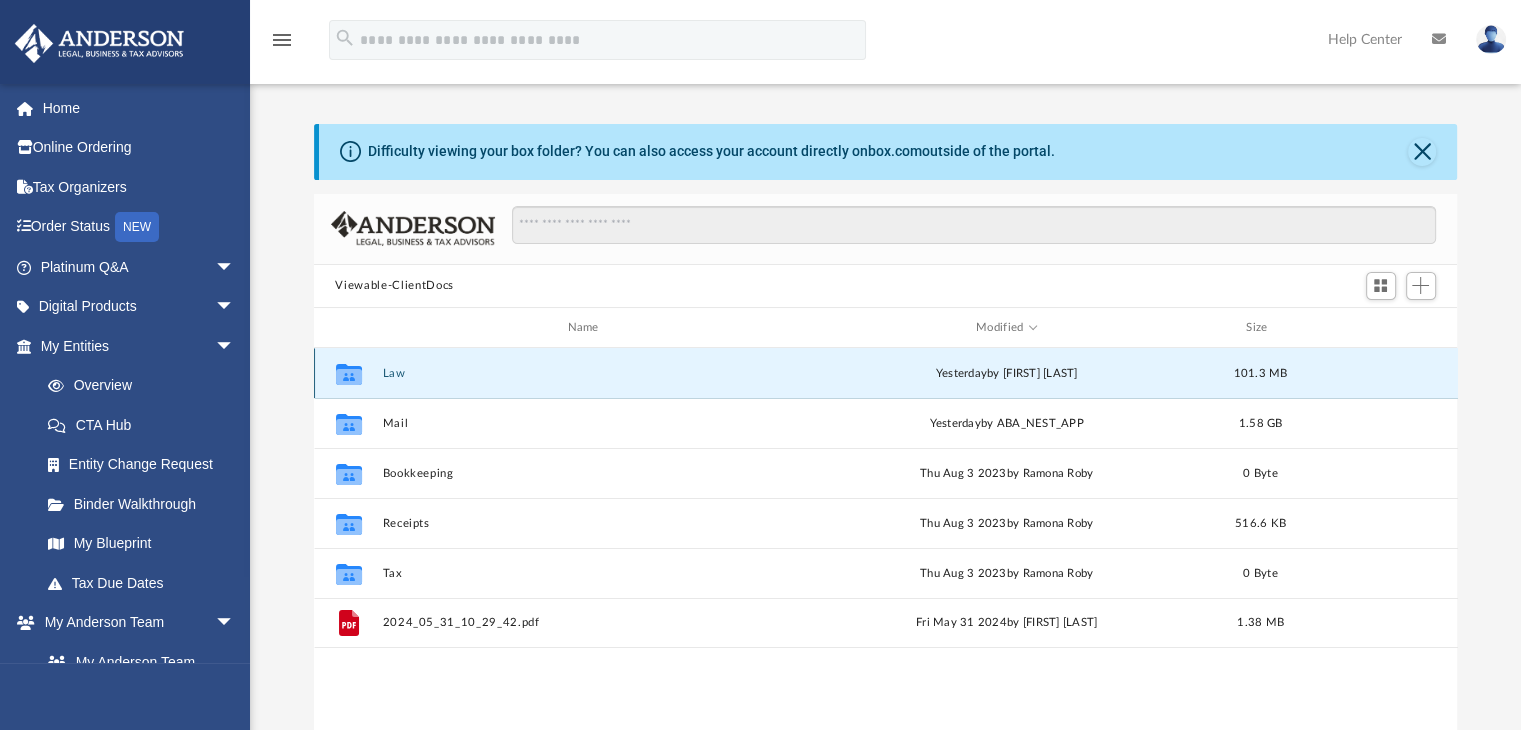 click on "Law" at bounding box center [587, 373] 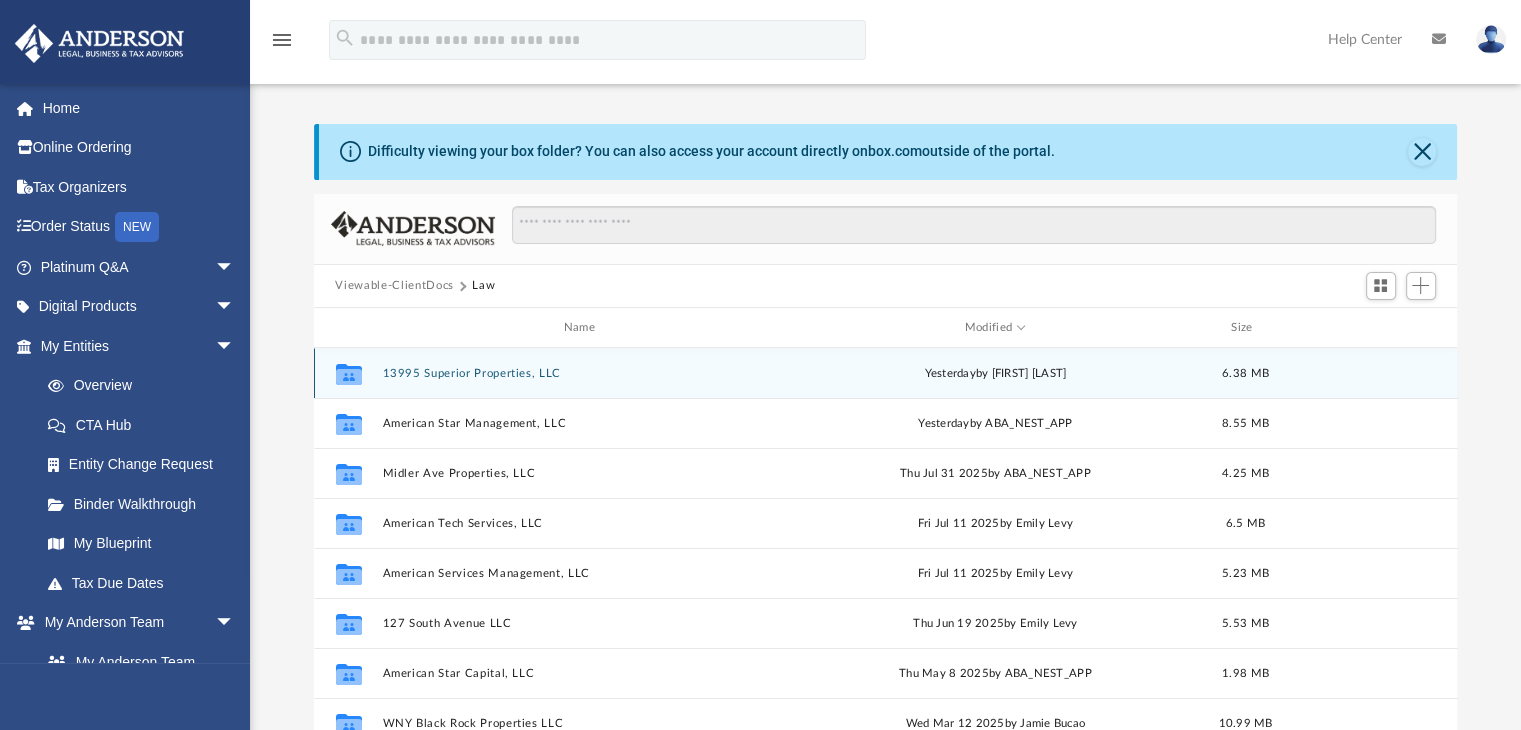 click on "[DATE] by [FIRST] [LAST]" at bounding box center [995, 374] 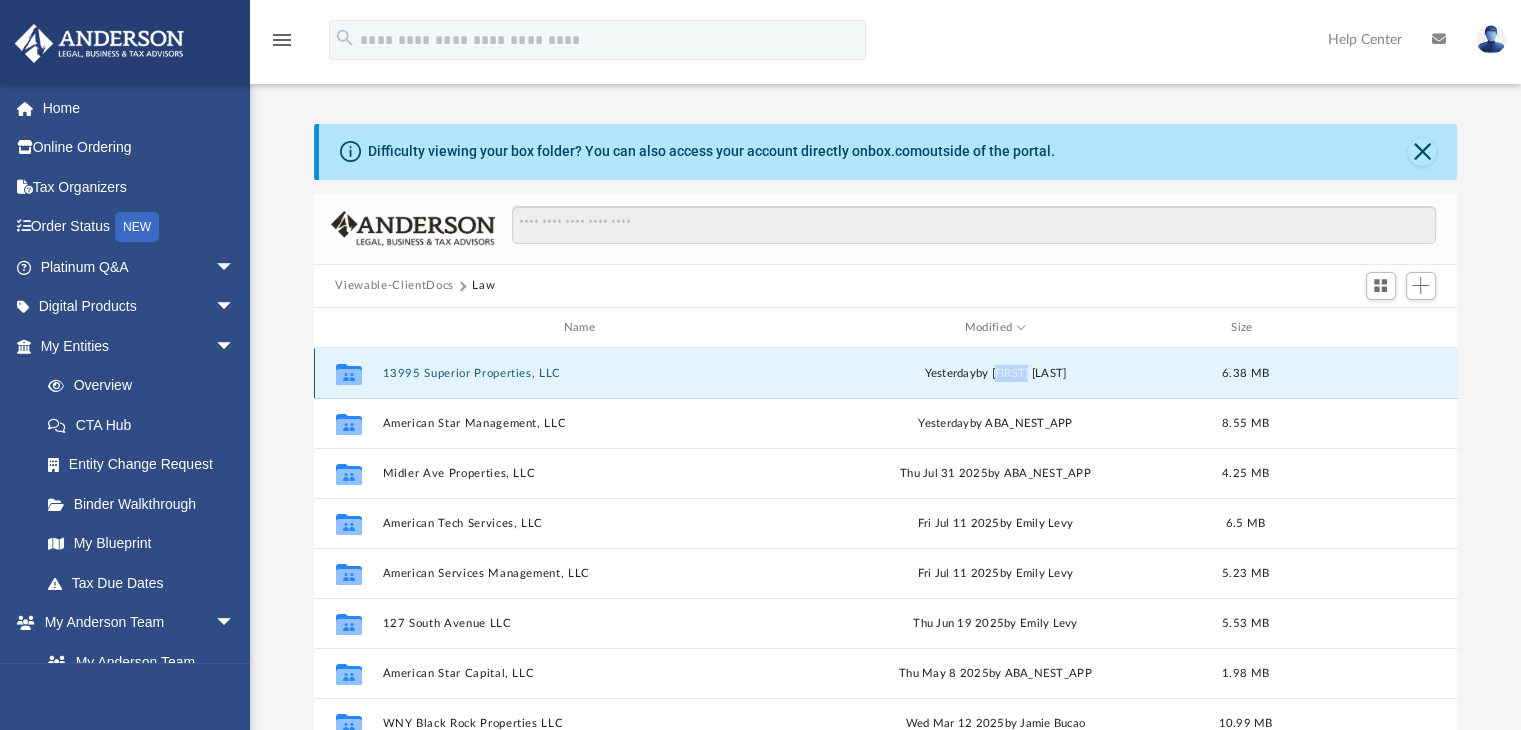click on "[DATE] by [FIRST] [LAST]" at bounding box center (995, 374) 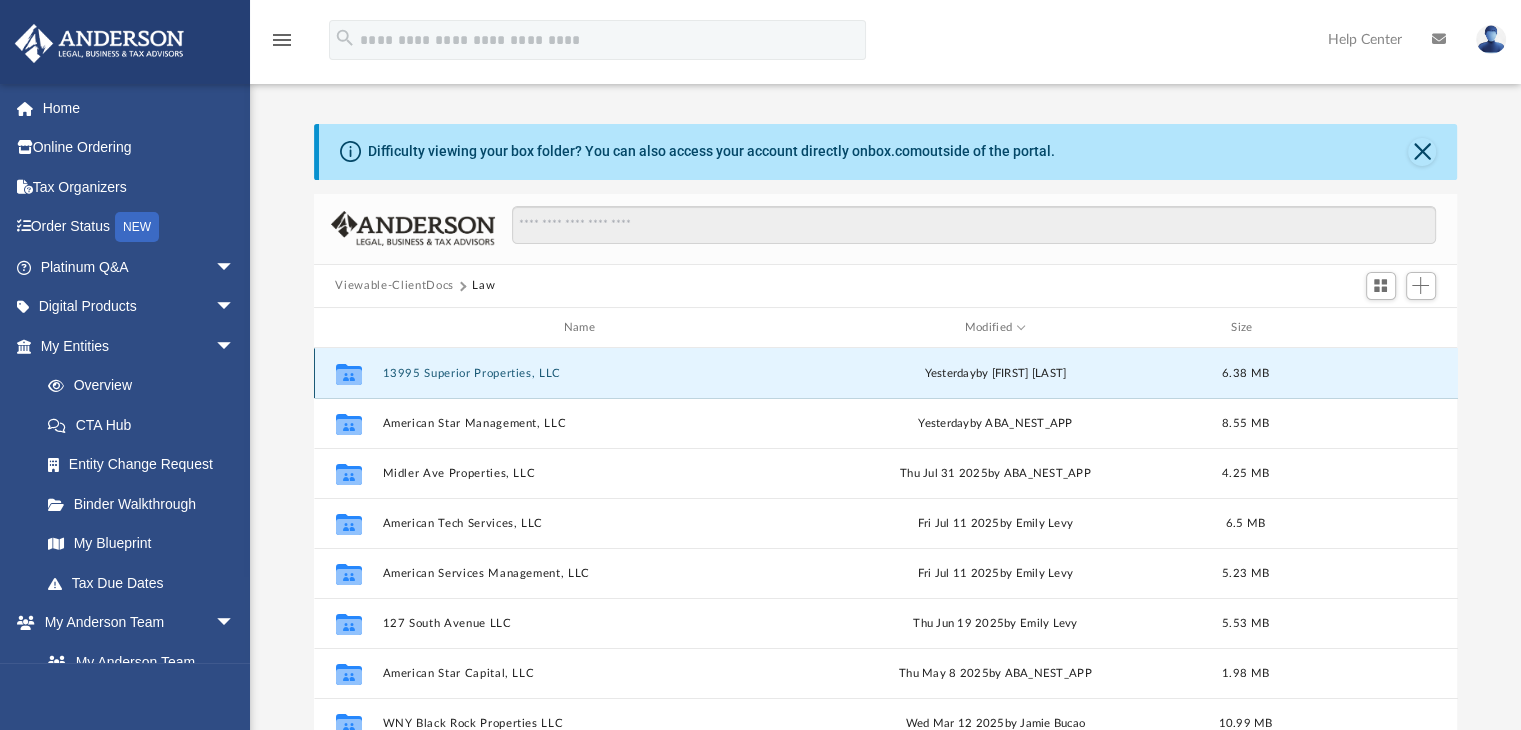 click on "Collaborated Folder 13995 Superior Properties, LLC [DATE] by [FIRST] [LAST] 6.38 MB" at bounding box center [886, 373] 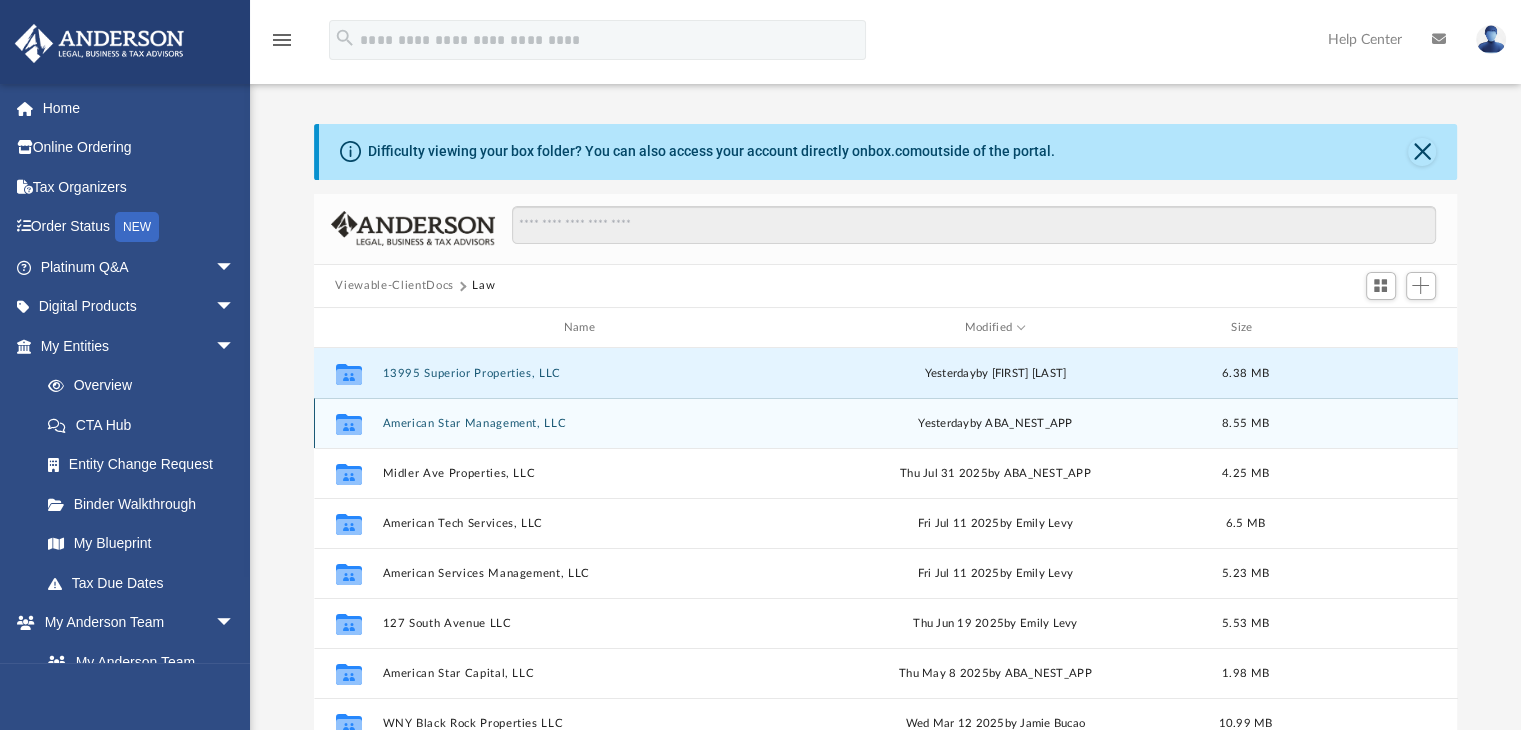 click on "Collaborated Folder American Star Management, LLC yesterday  by ABA_NEST_APP 8.55 MB" at bounding box center (886, 423) 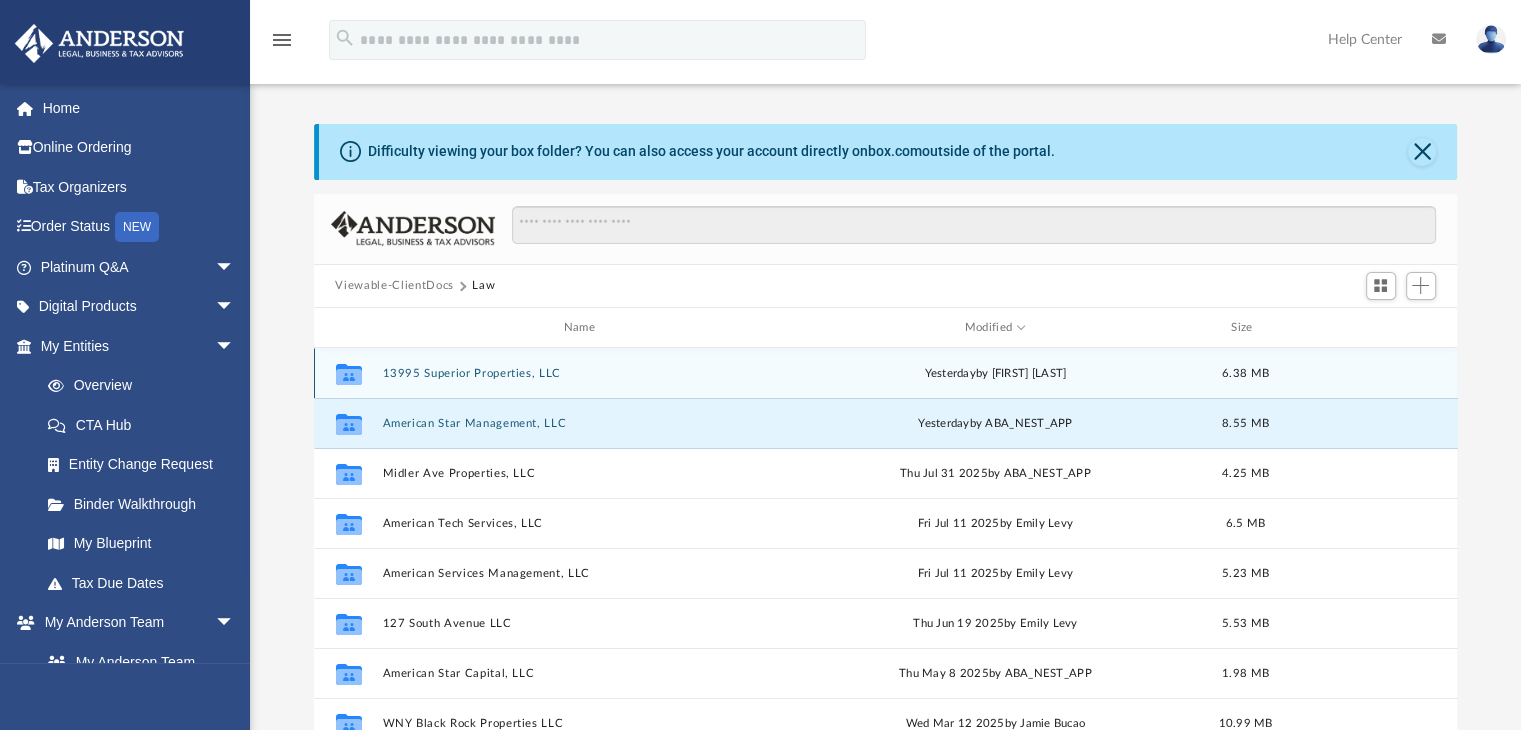 click on "Collaborated Folder 13995 Superior Properties, LLC [DATE] by [FIRST] [LAST] 6.38 MB" at bounding box center (886, 373) 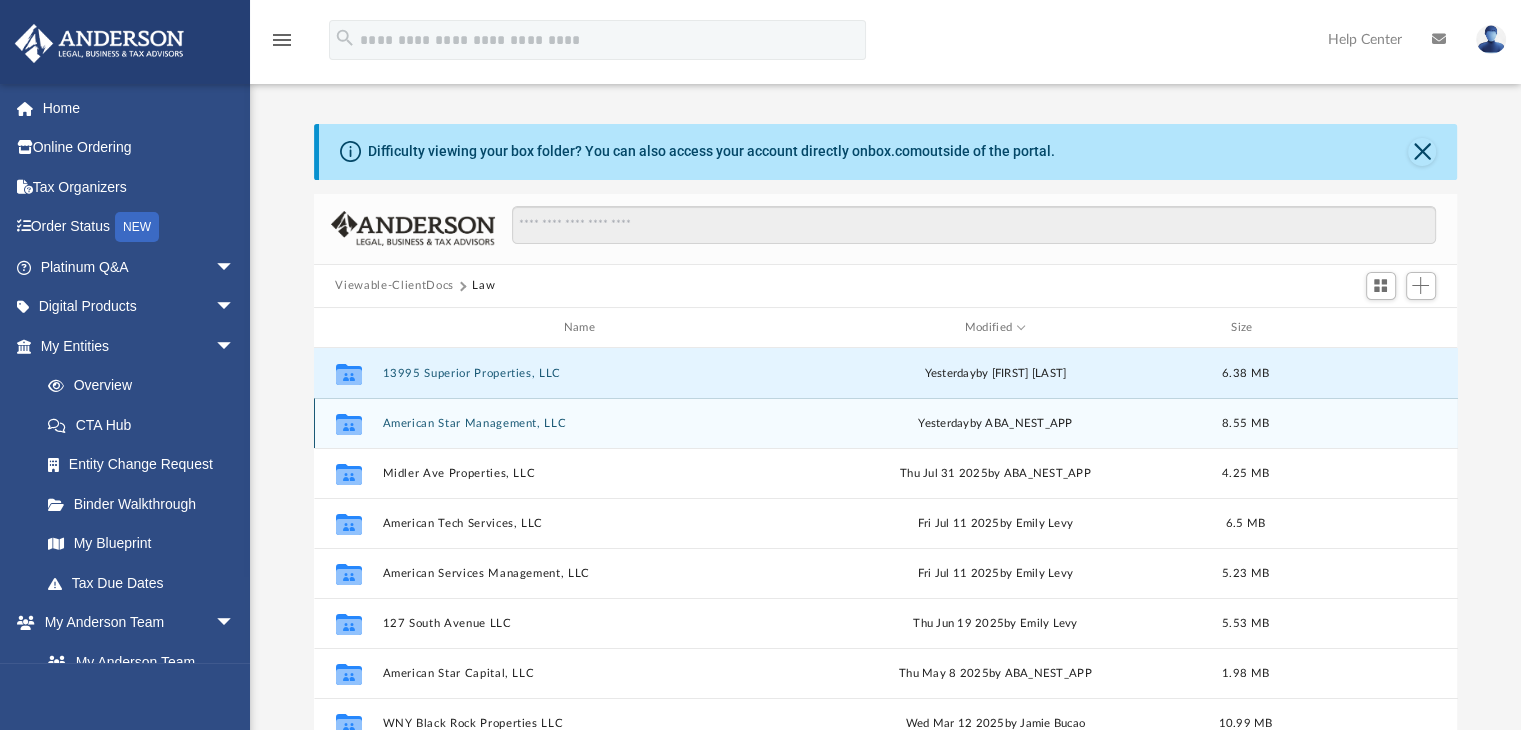 click on "yesterday" at bounding box center (943, 423) 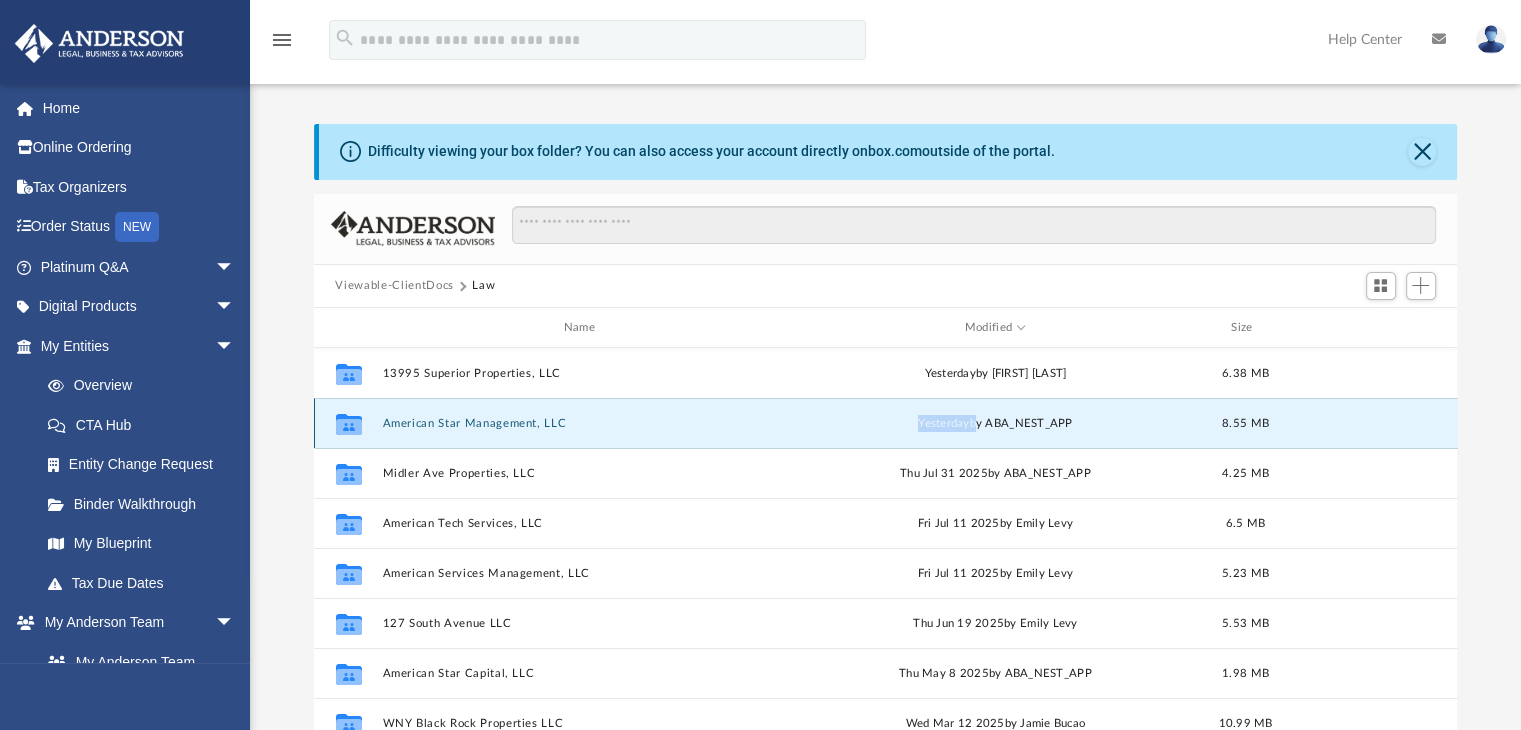 click on "yesterday" at bounding box center (943, 423) 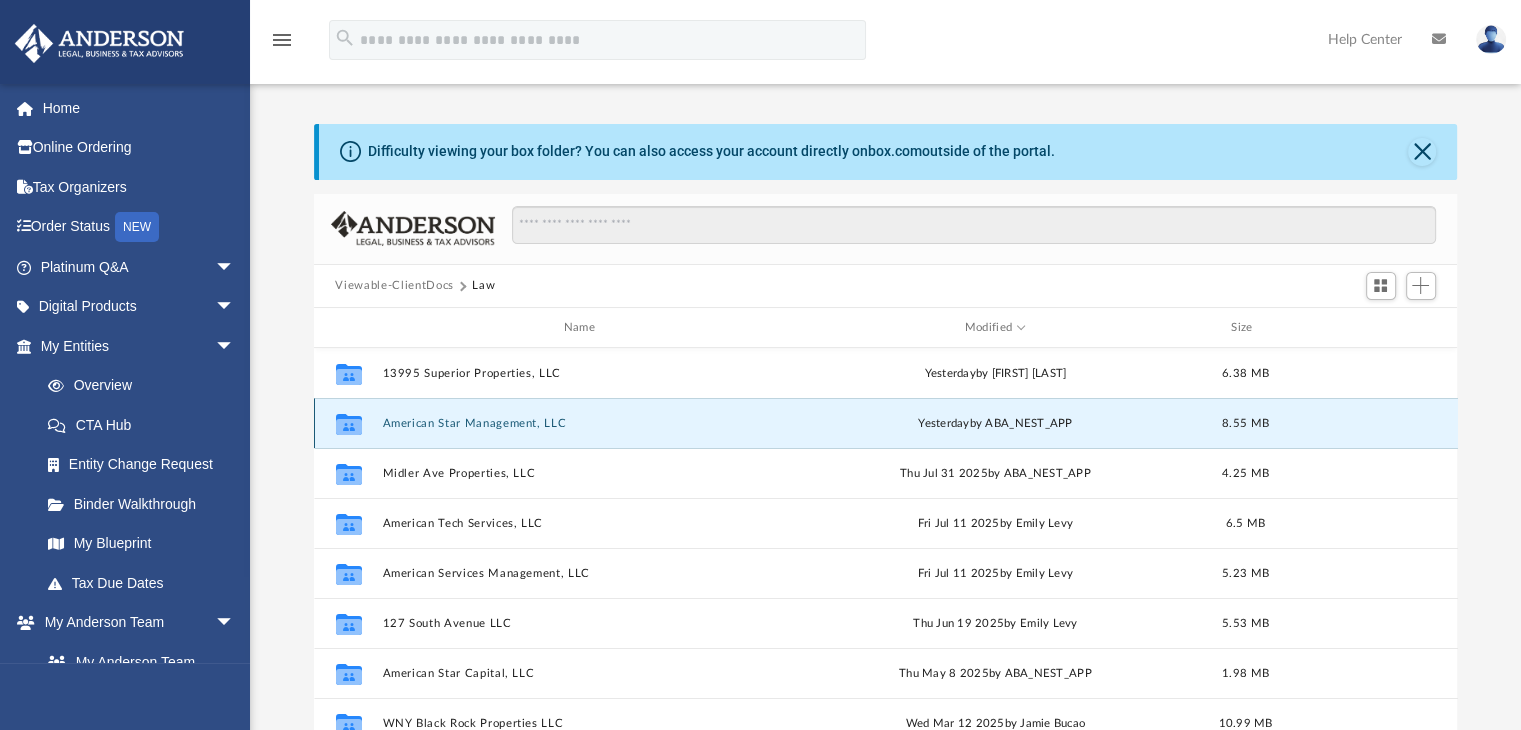 click on "Collaborated Folder American Star Management, LLC yesterday  by ABA_NEST_APP 8.55 MB" at bounding box center [886, 423] 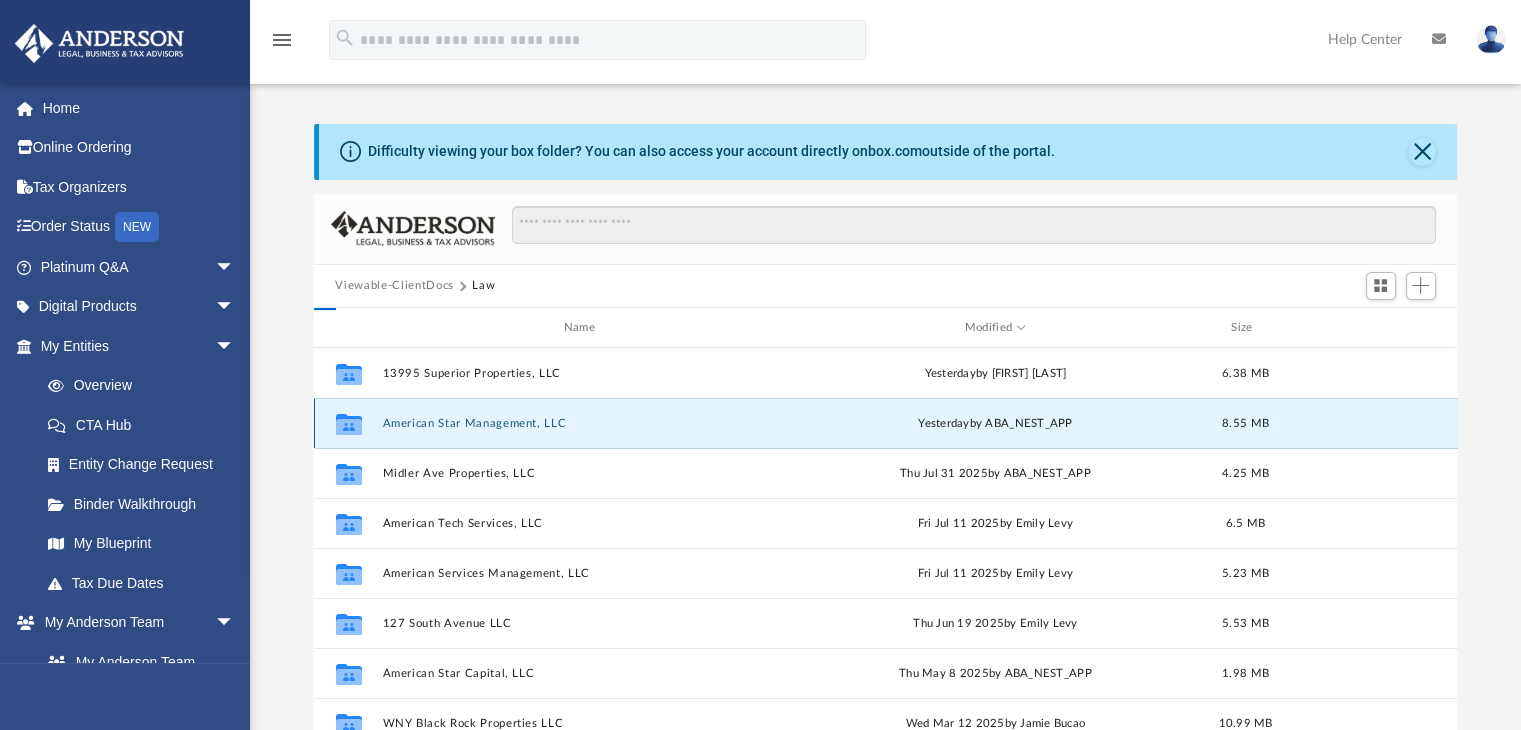 click on "American Star Management, LLC" at bounding box center [583, 423] 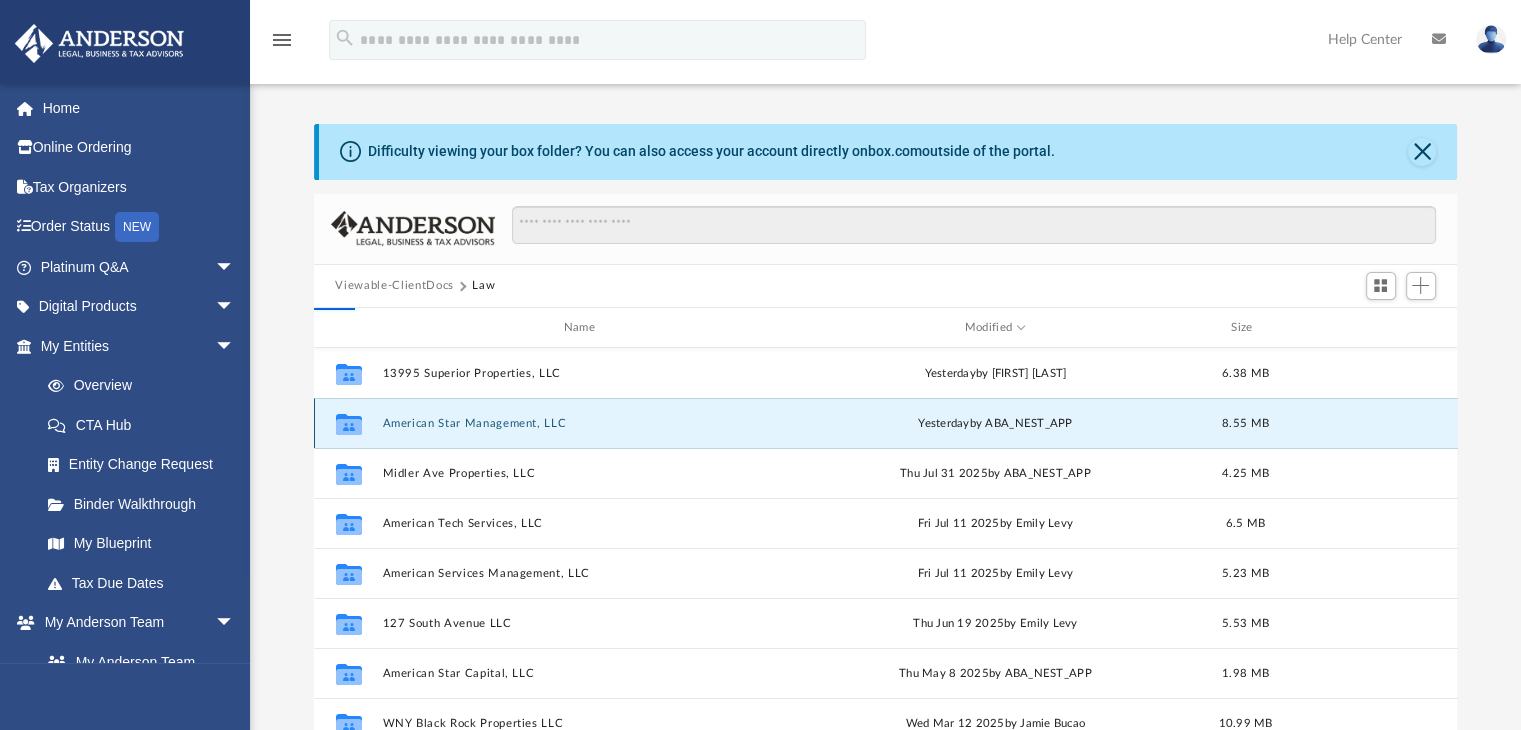 click on "American Star Management, LLC" at bounding box center (583, 423) 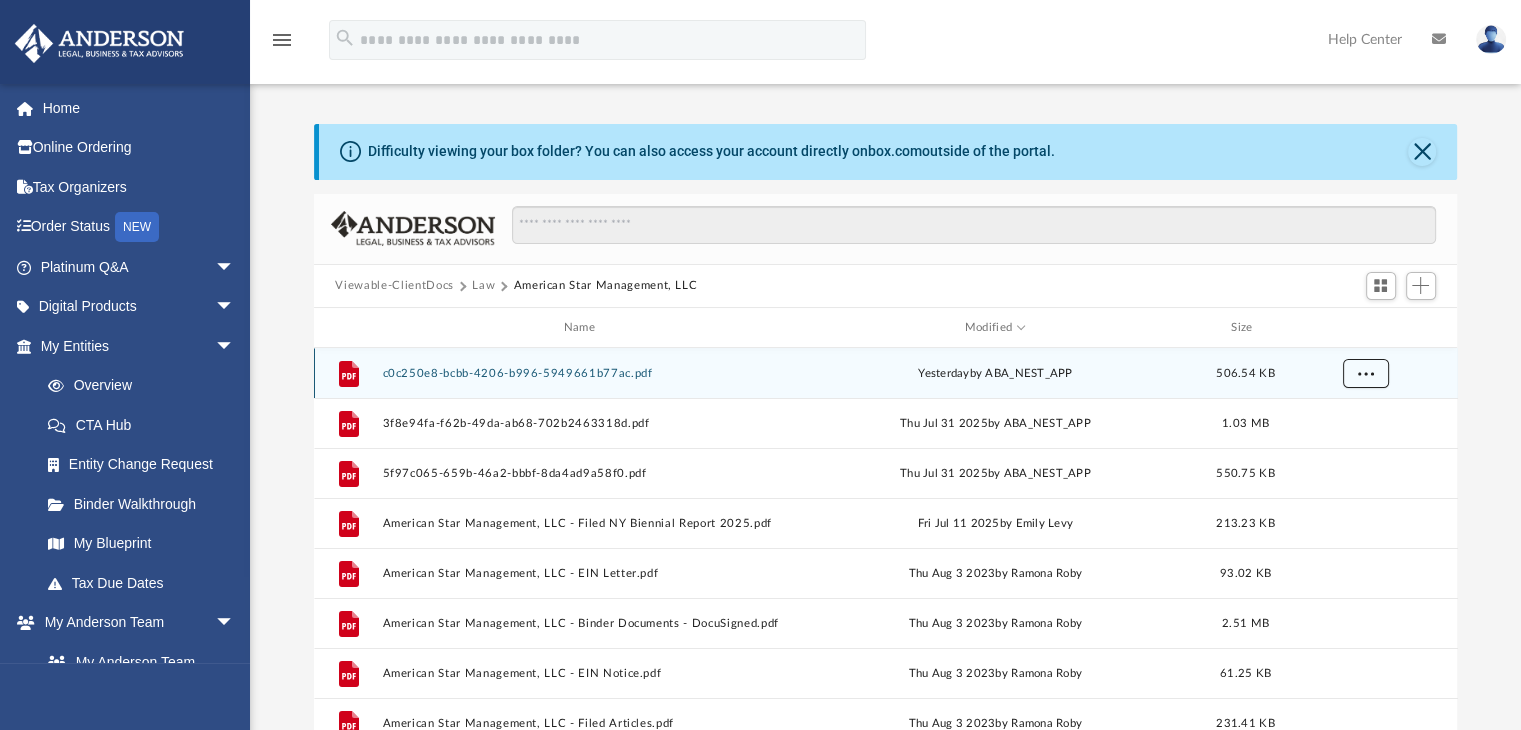 click at bounding box center [1365, 373] 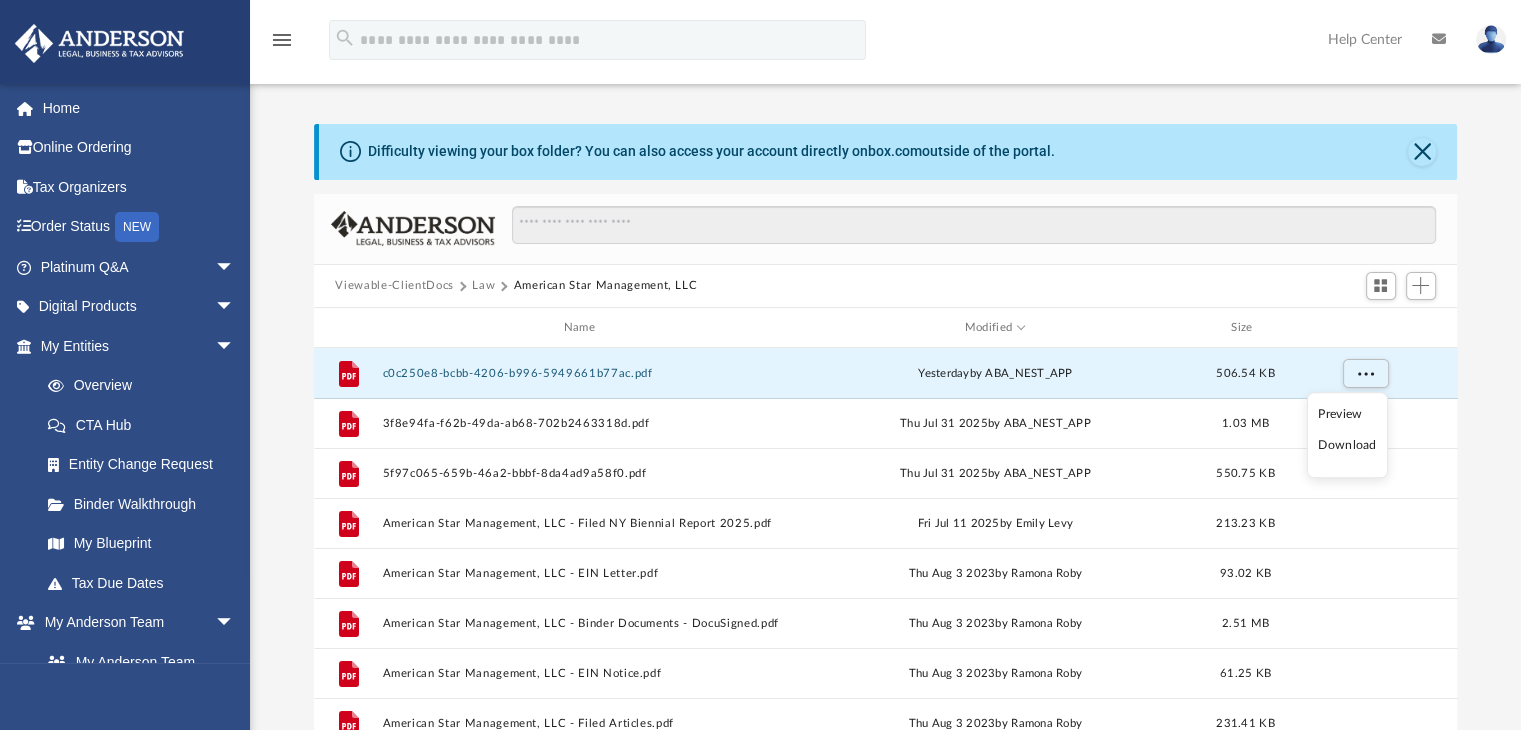 click on "Download" at bounding box center [1347, 445] 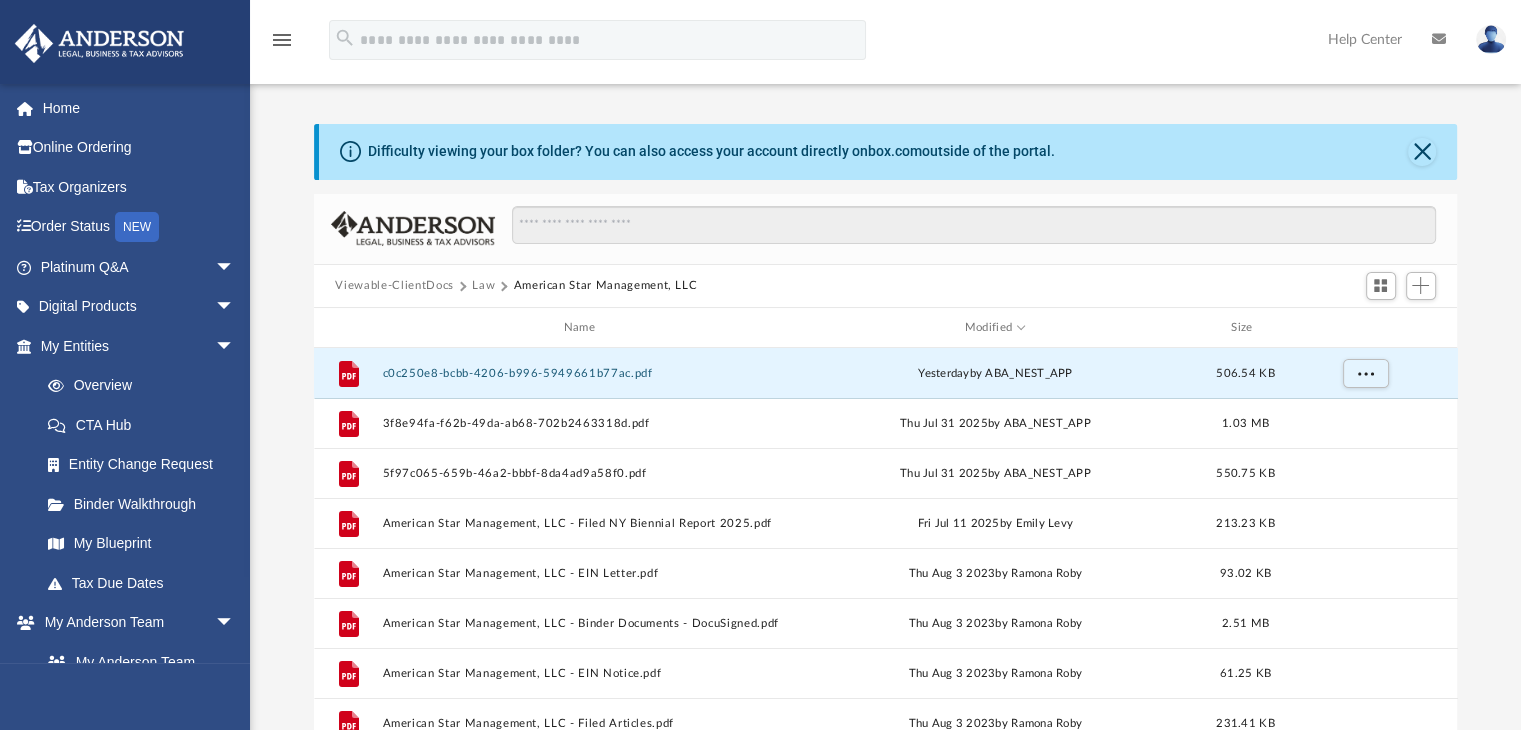 click on "Law" at bounding box center (483, 286) 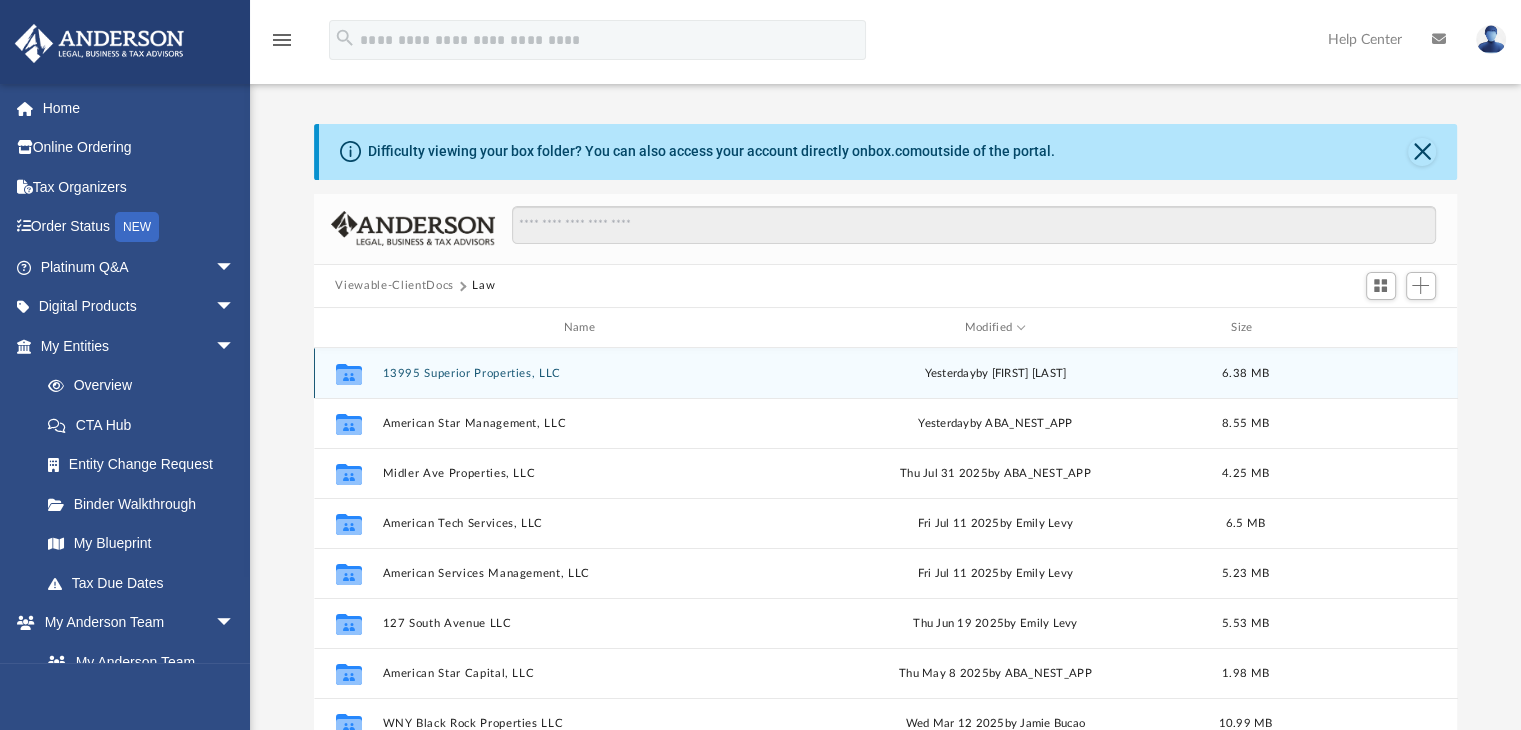 click on "13995 Superior Properties, LLC" at bounding box center [583, 373] 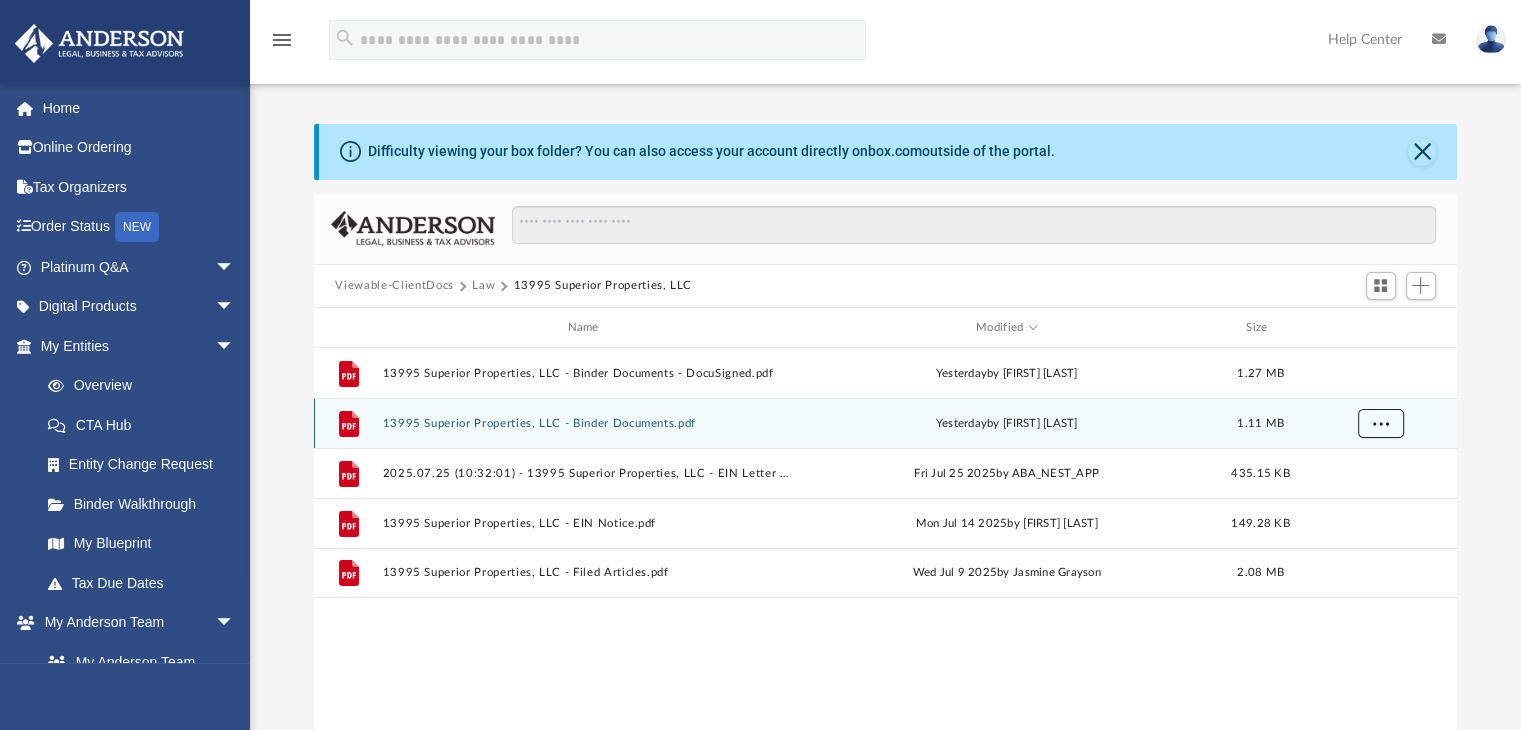 click at bounding box center [1380, 424] 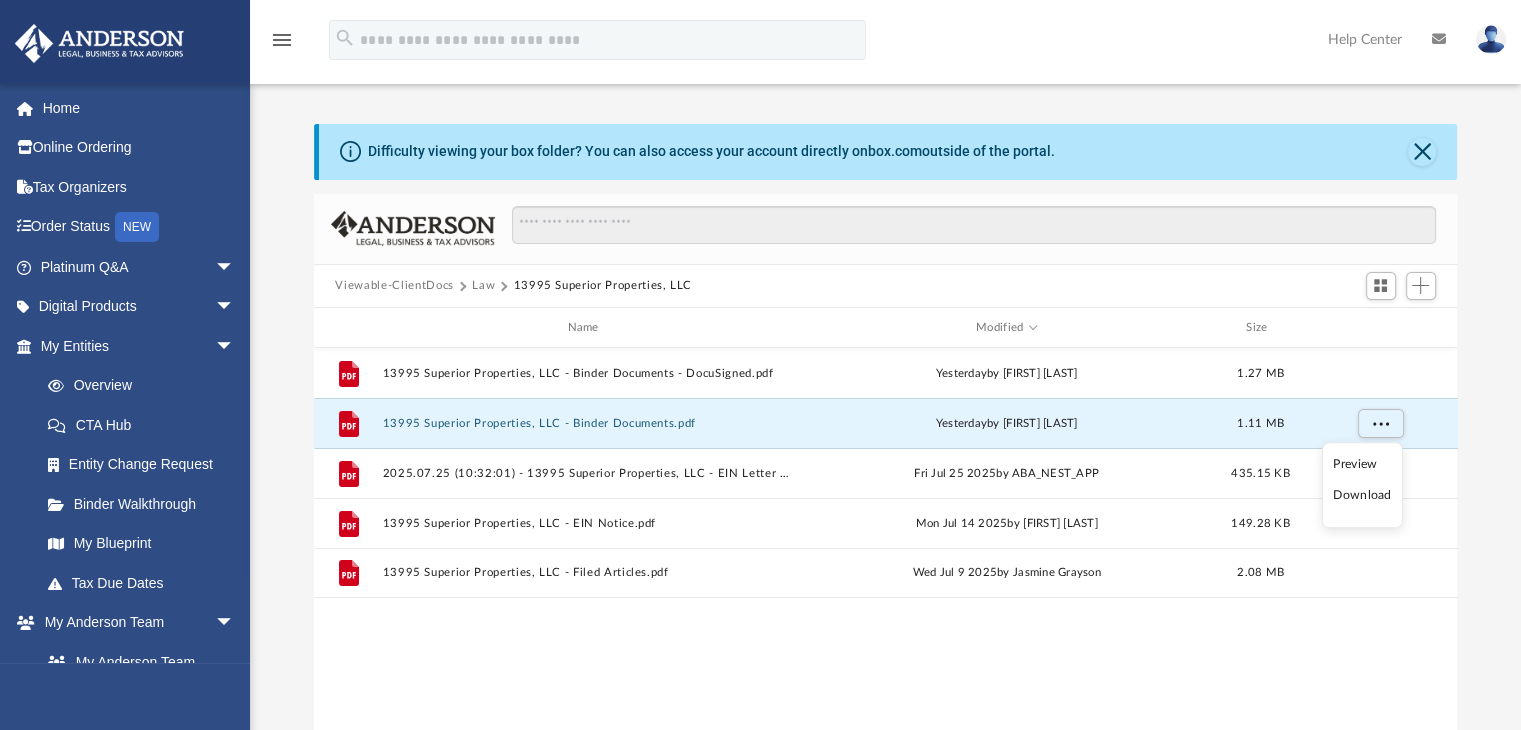 click on "Download" at bounding box center [1362, 495] 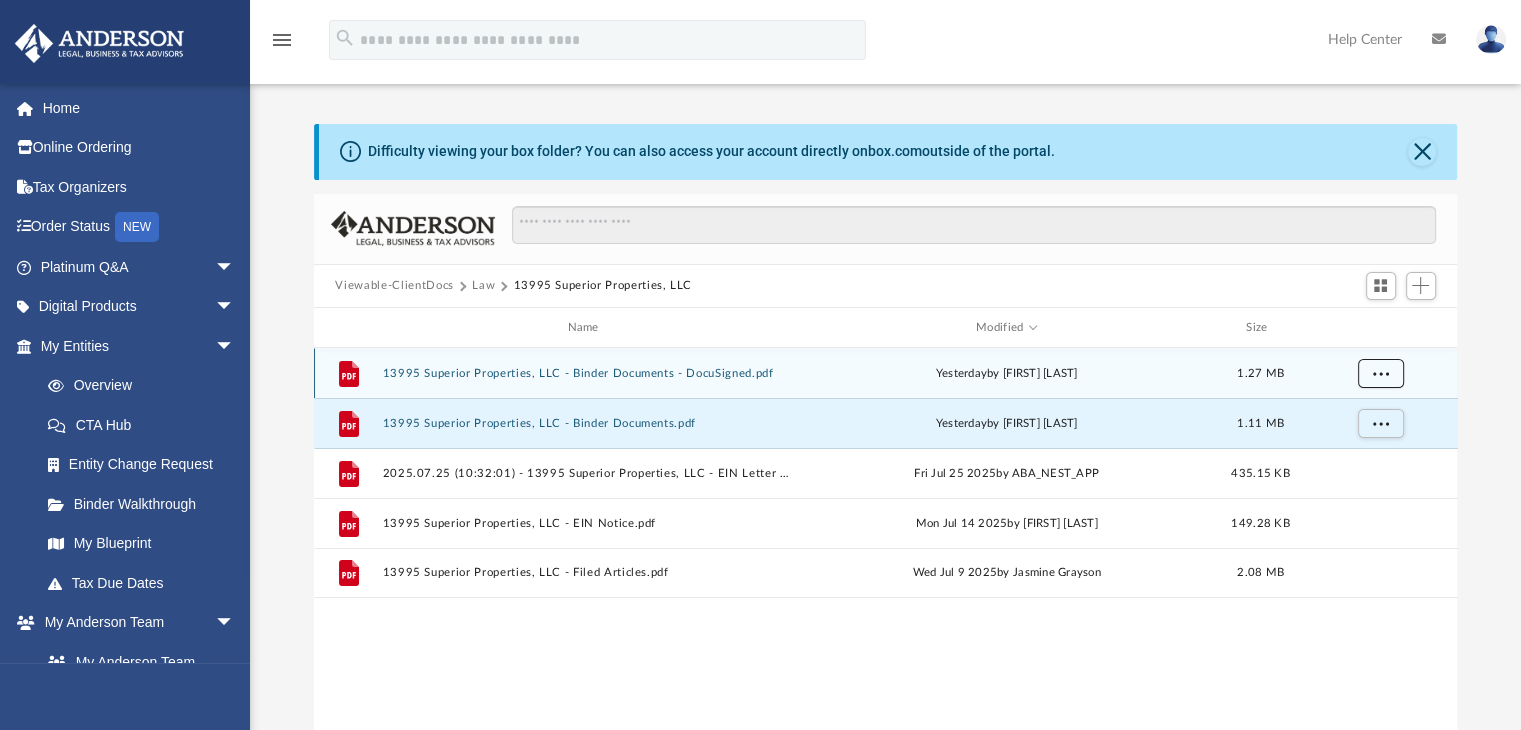 click at bounding box center [1380, 374] 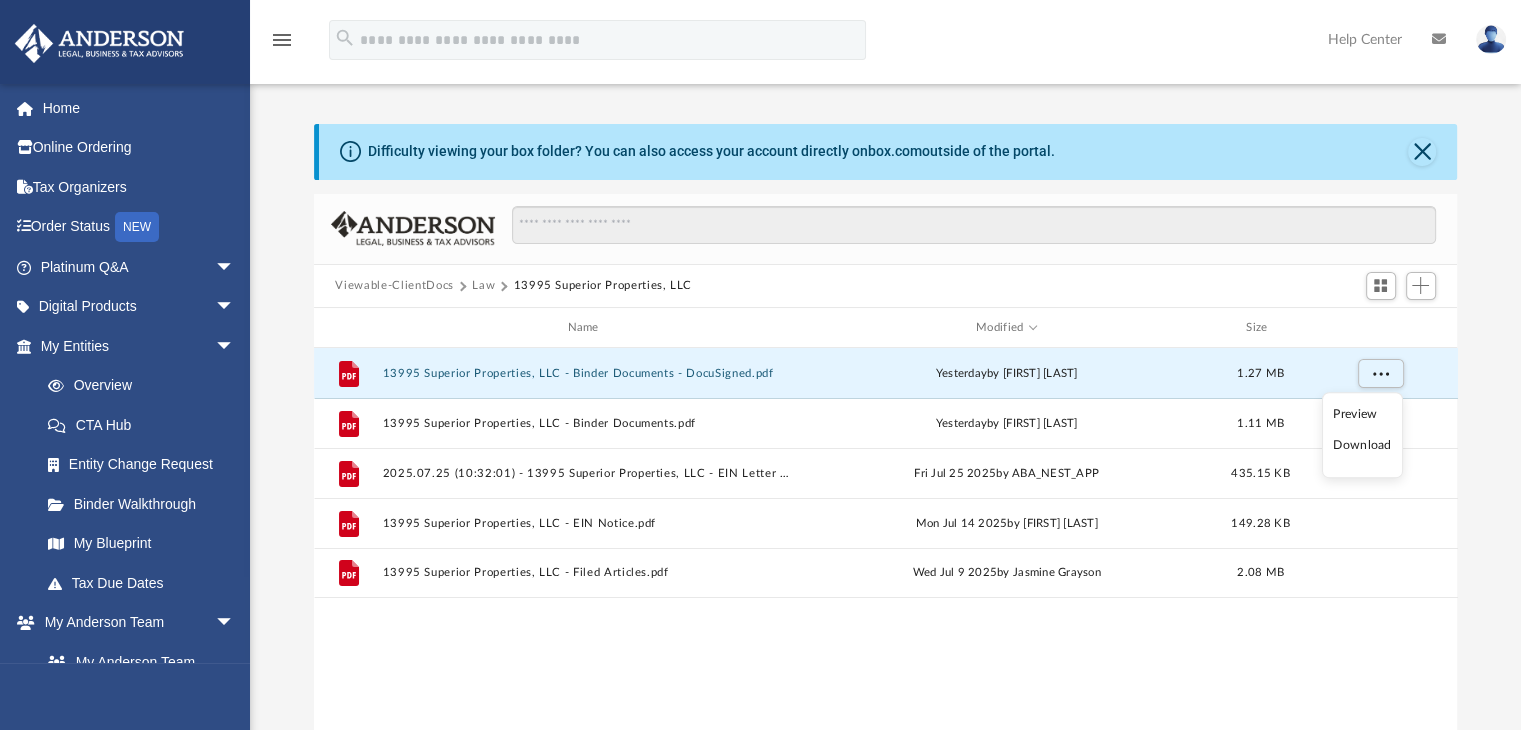 click on "Download" at bounding box center [1362, 445] 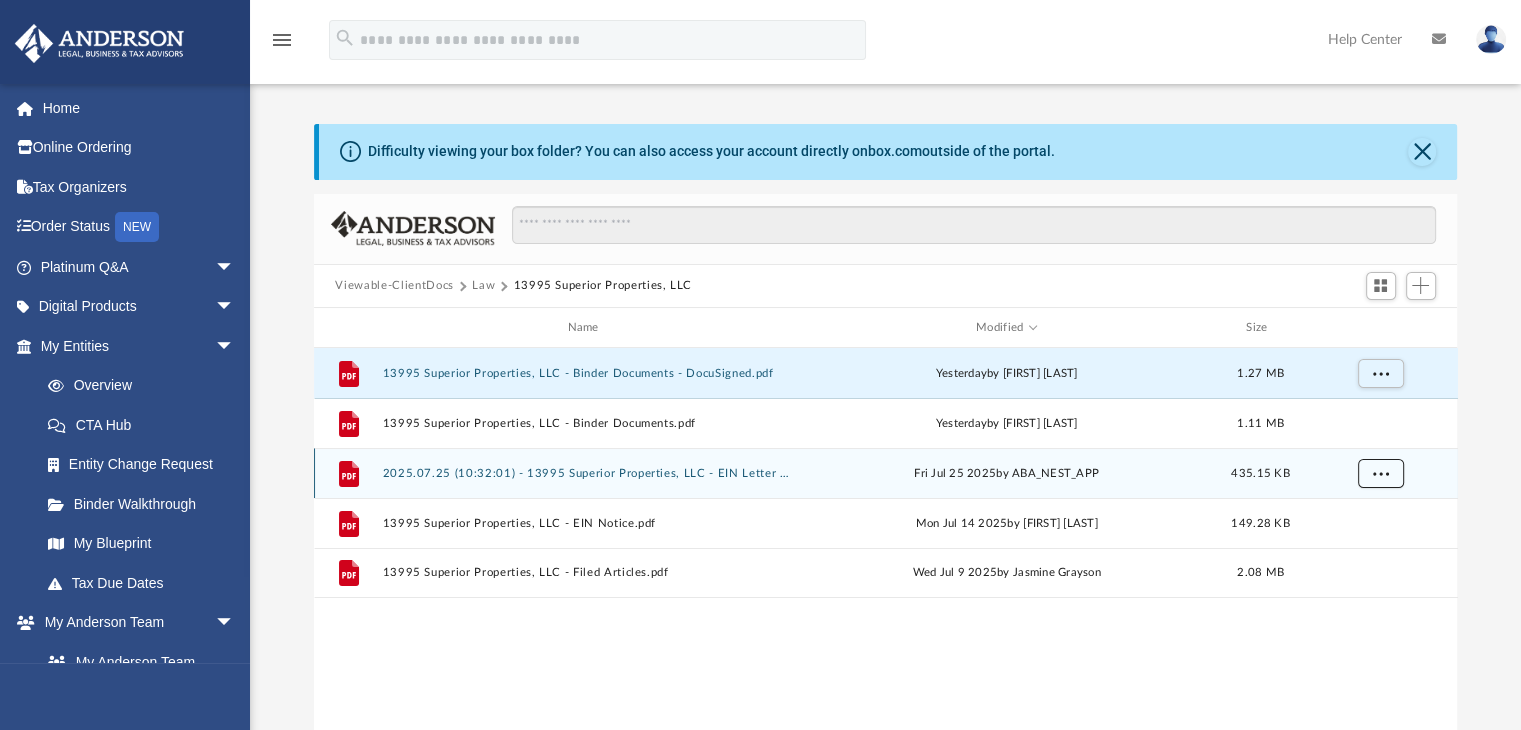click at bounding box center (1380, 473) 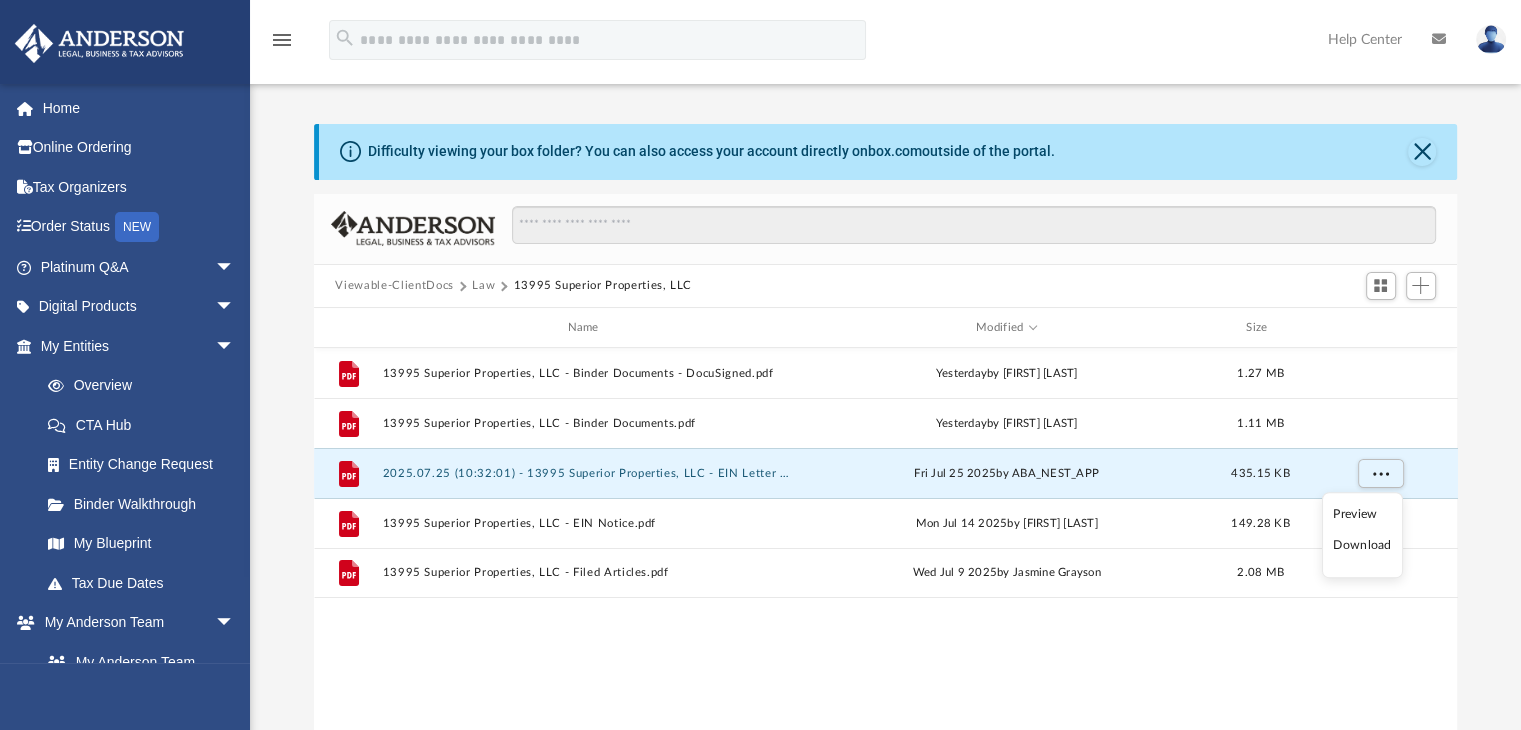 click on "Download" at bounding box center (1362, 545) 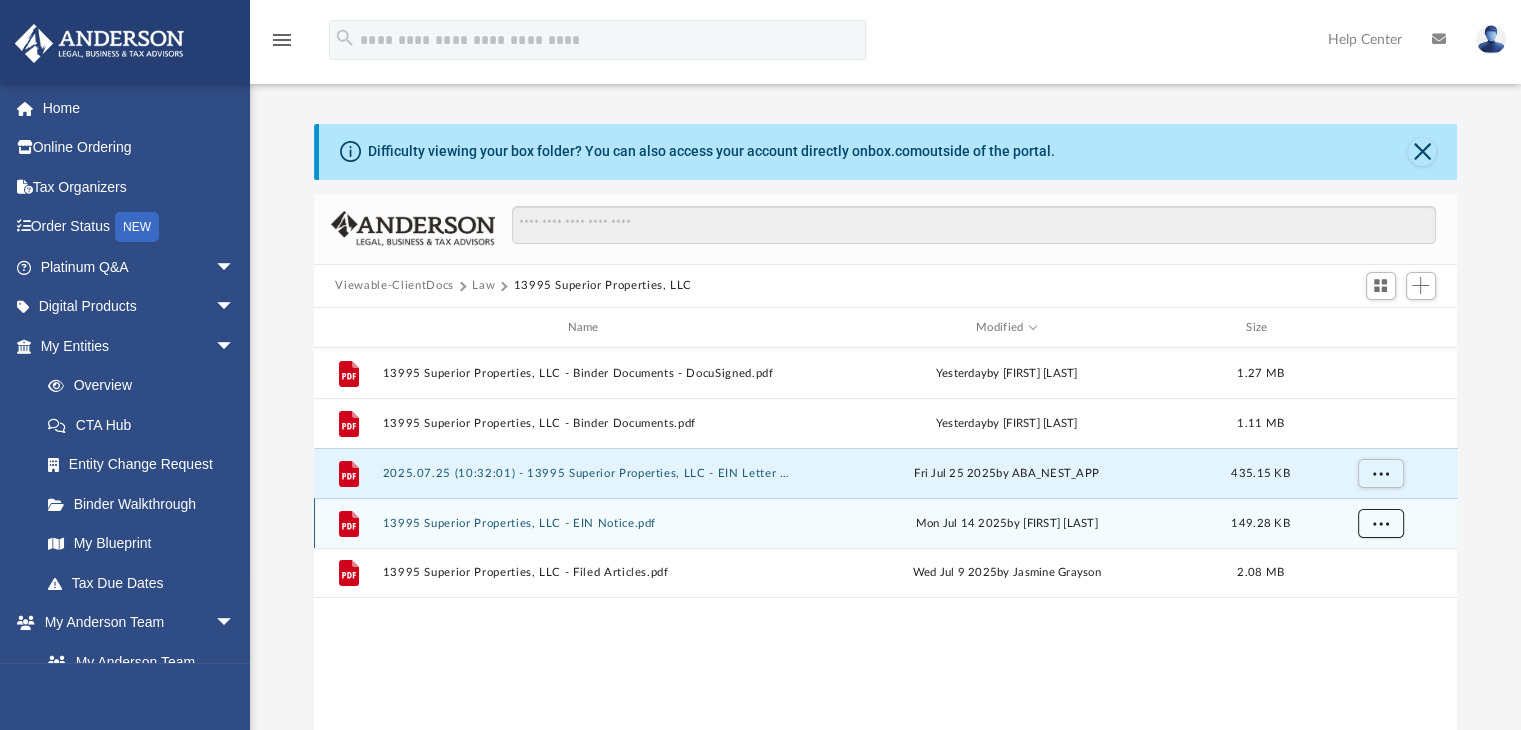 click at bounding box center [1380, 523] 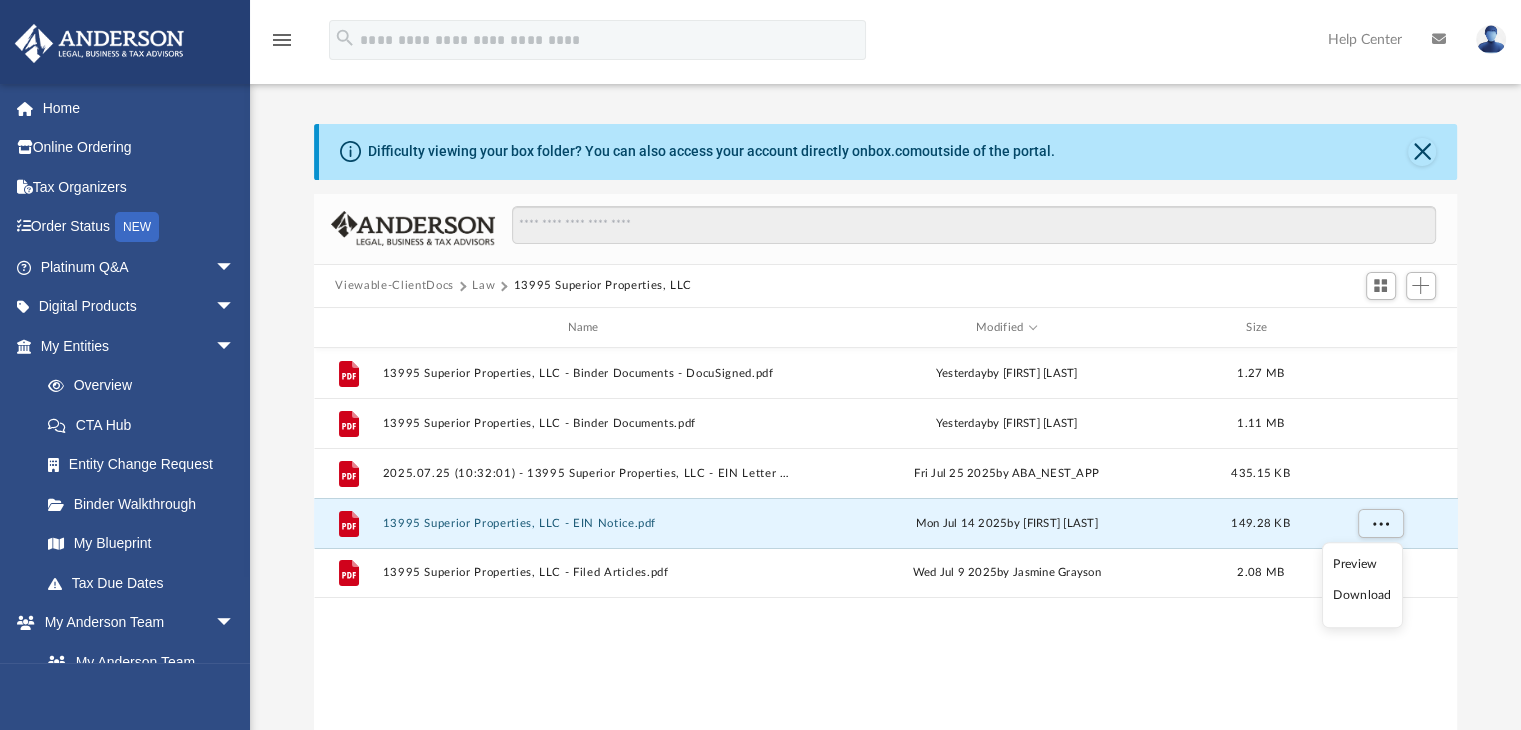 click on "Download" at bounding box center [1362, 595] 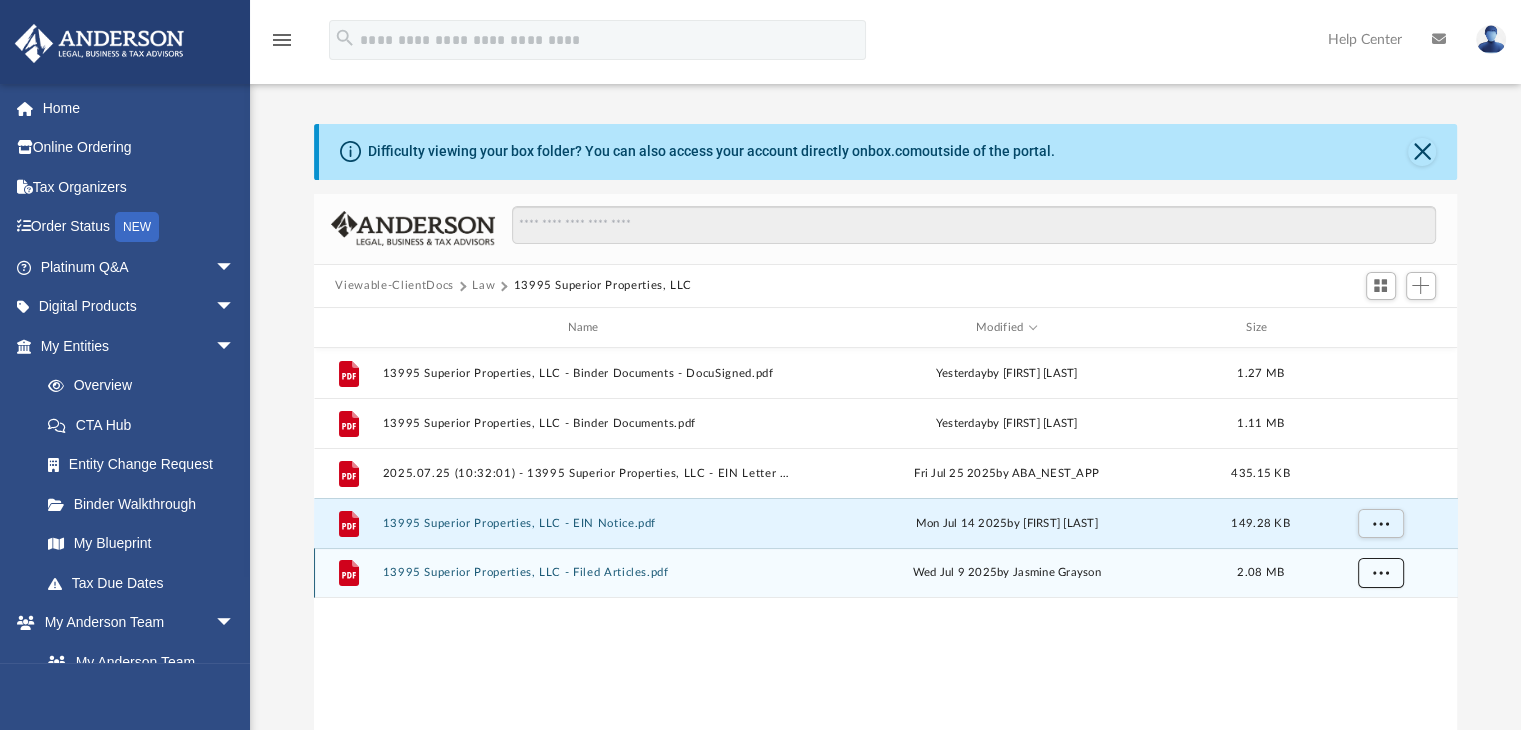 click at bounding box center (1380, 574) 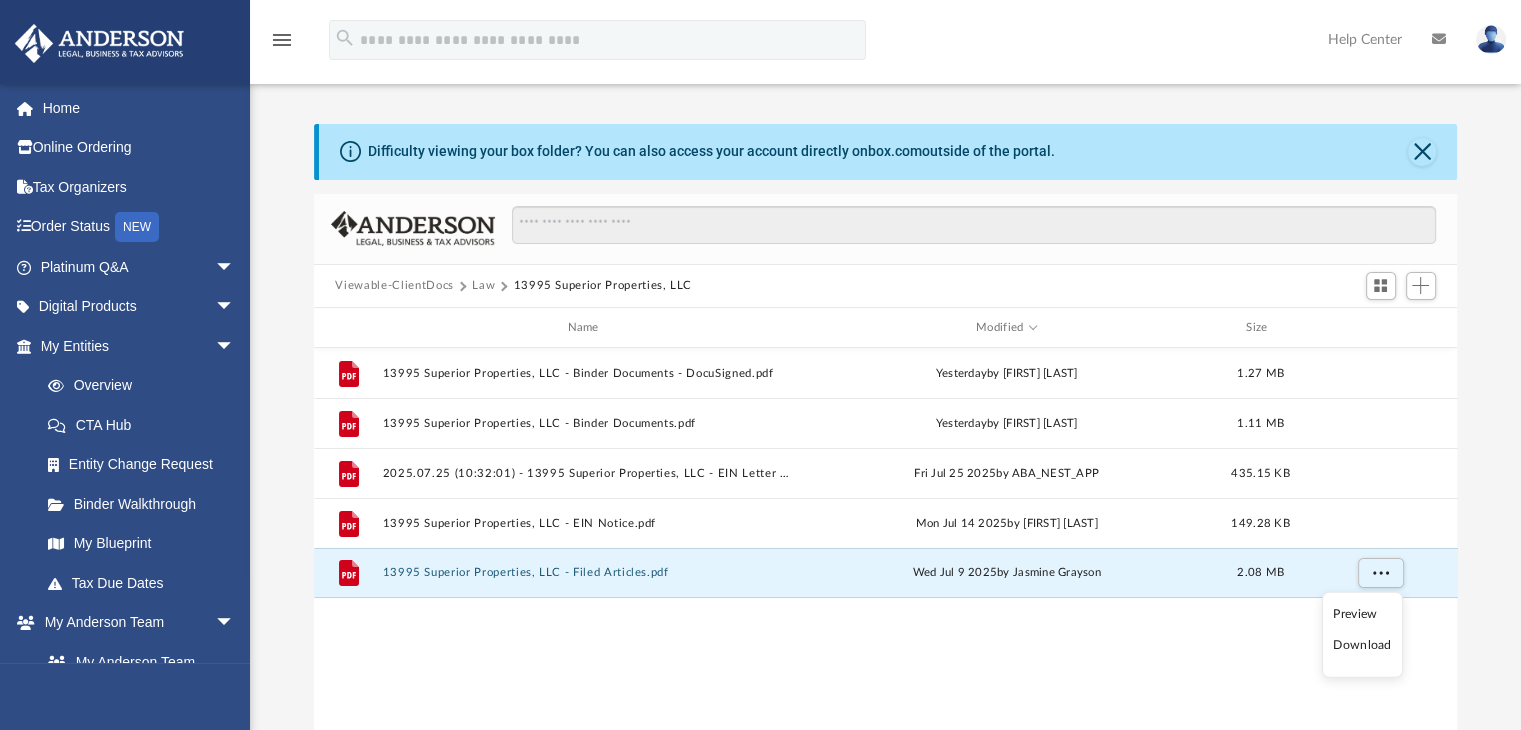 click on "File 13995 Superior Properties, LLC - Binder Documents - DocuSigned.pdf yesterday  by Amber Johnson 1.27 MB File 13995 Superior Properties, LLC - Binder Documents.pdf yesterday  by Amber Johnson 1.11 MB File 2025.07.25 (10:32:01) - 13995 Superior Properties, LLC - EIN Letter from IRS.pdf Fri Jul 25 2025  by ABA_NEST_APP 435.15 KB File 13995 Superior Properties, LLC - EIN Notice.pdf Mon Jul 14 2025  by Mya Ford 149.28 KB File 13995 Superior Properties, LLC - Filed Articles.pdf Wed Jul 9 2025  by Jasmine Grayson 2.08 MB" at bounding box center [886, 555] 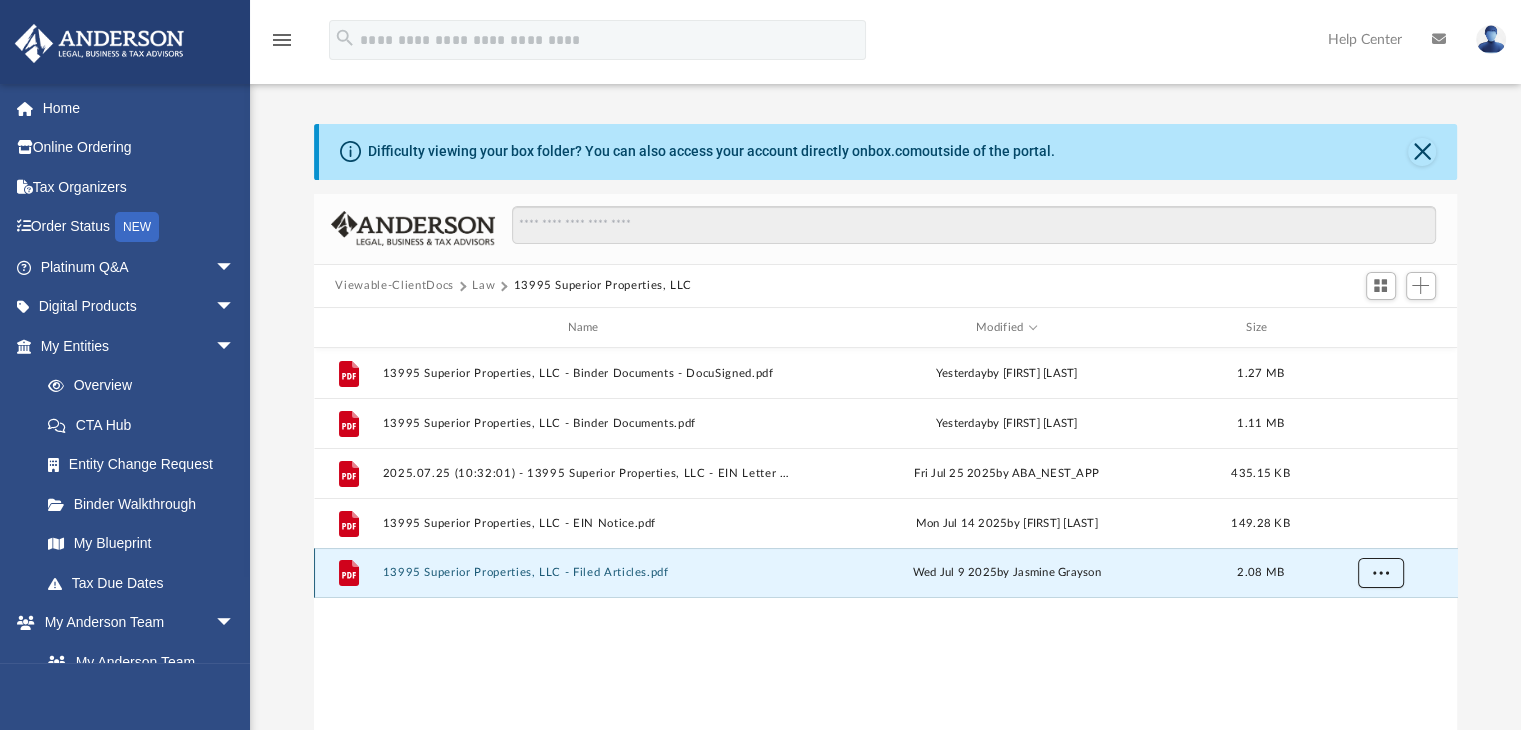 click at bounding box center (1380, 574) 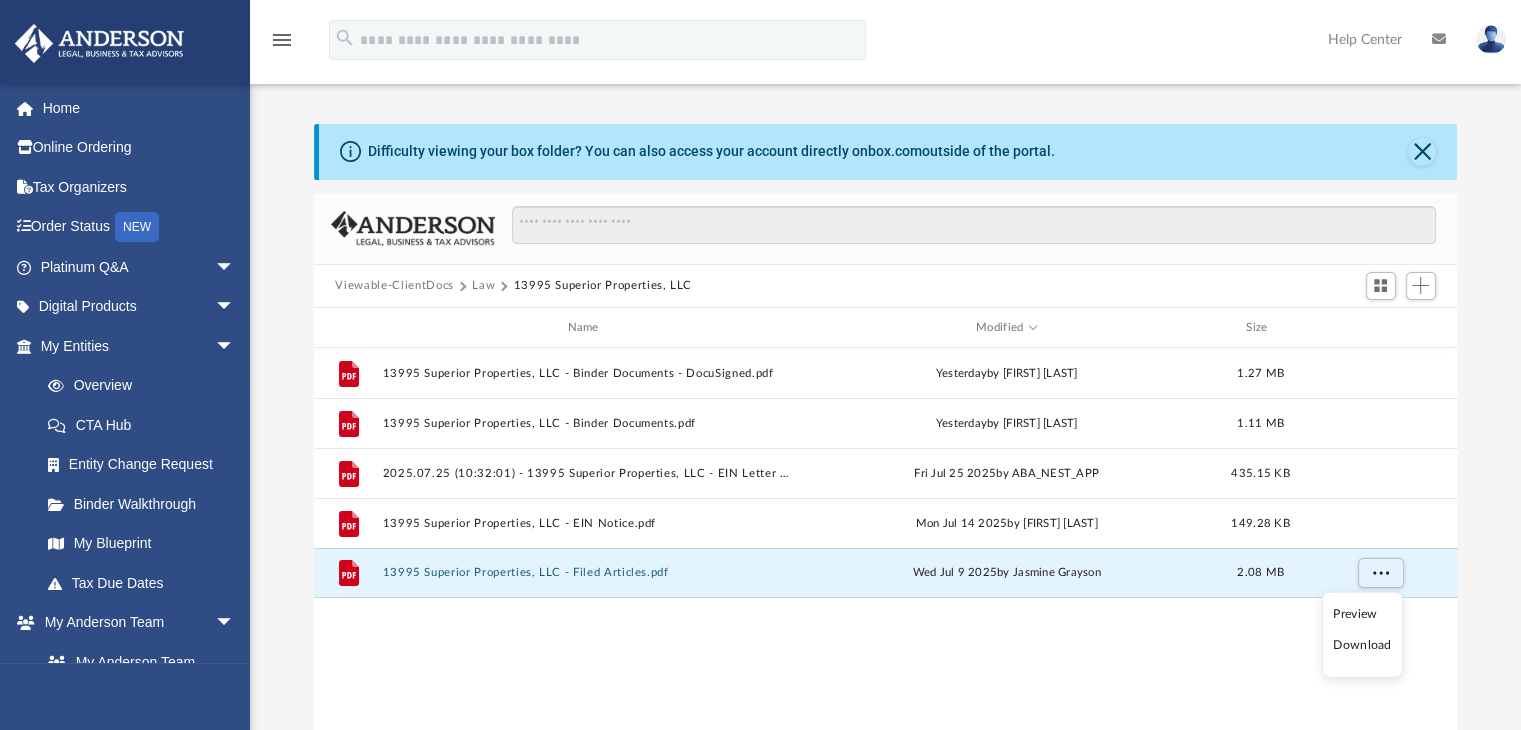 click on "File 13995 Superior Properties, LLC - Binder Documents - DocuSigned.pdf yesterday  by Amber Johnson 1.27 MB File 13995 Superior Properties, LLC - Binder Documents.pdf yesterday  by Amber Johnson 1.11 MB File 2025.07.25 (10:32:01) - 13995 Superior Properties, LLC - EIN Letter from IRS.pdf Fri Jul 25 2025  by ABA_NEST_APP 435.15 KB File 13995 Superior Properties, LLC - EIN Notice.pdf Mon Jul 14 2025  by Mya Ford 149.28 KB File 13995 Superior Properties, LLC - Filed Articles.pdf Wed Jul 9 2025  by Jasmine Grayson 2.08 MB" at bounding box center (886, 555) 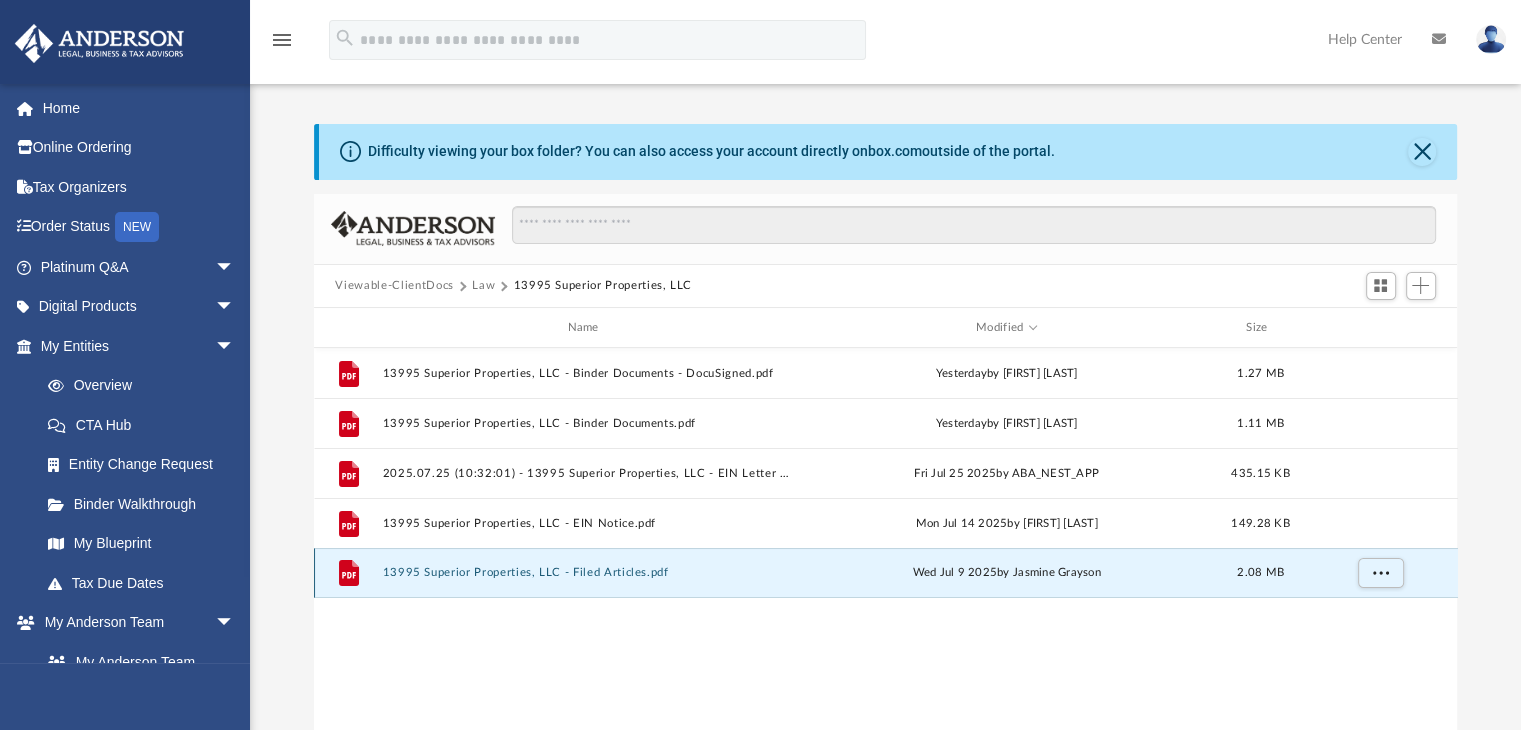 click on "File 13995 Superior Properties, LLC - Filed Articles.pdf Wed Jul 9 2025  by Jasmine Grayson 2.08 MB" at bounding box center [886, 573] 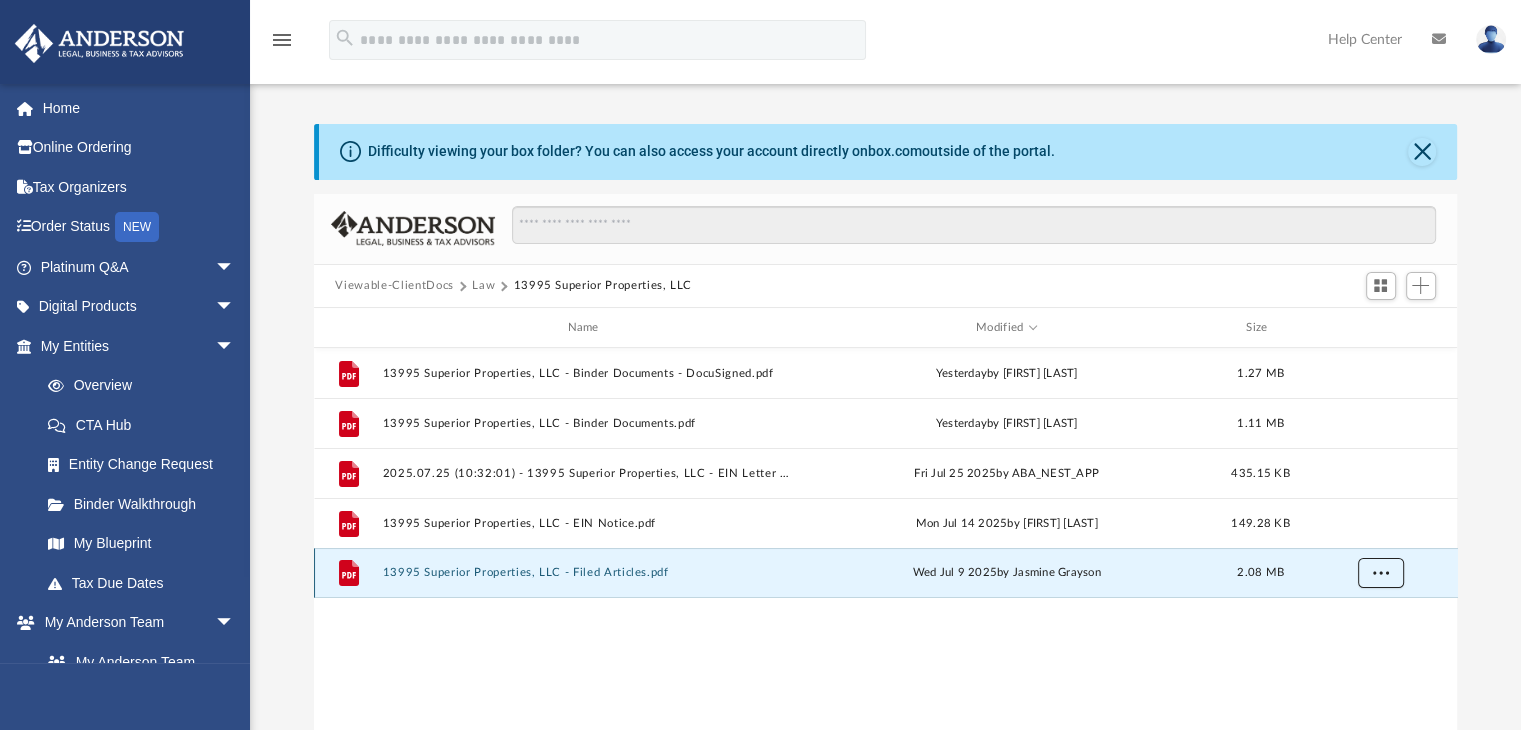 click at bounding box center (1380, 574) 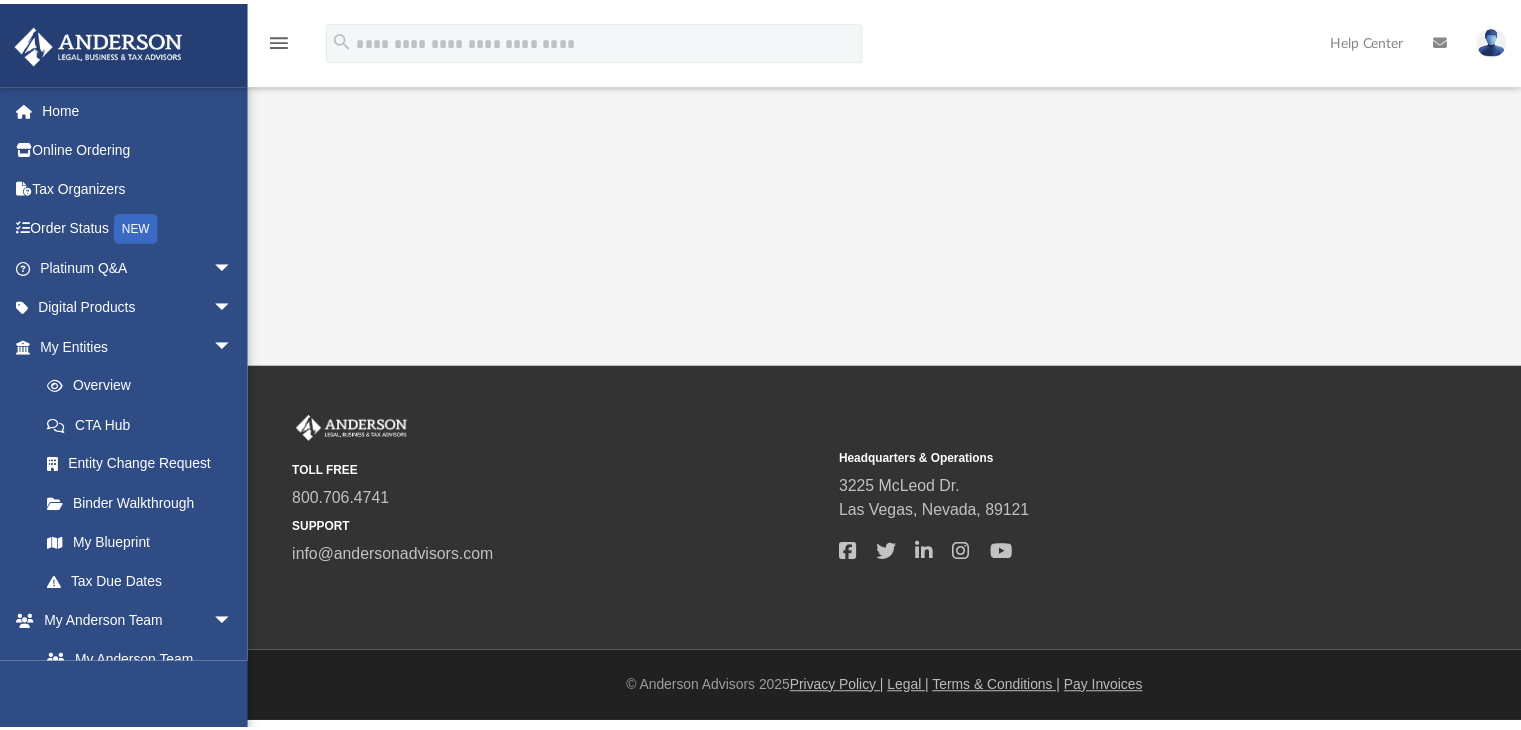 scroll, scrollTop: 0, scrollLeft: 0, axis: both 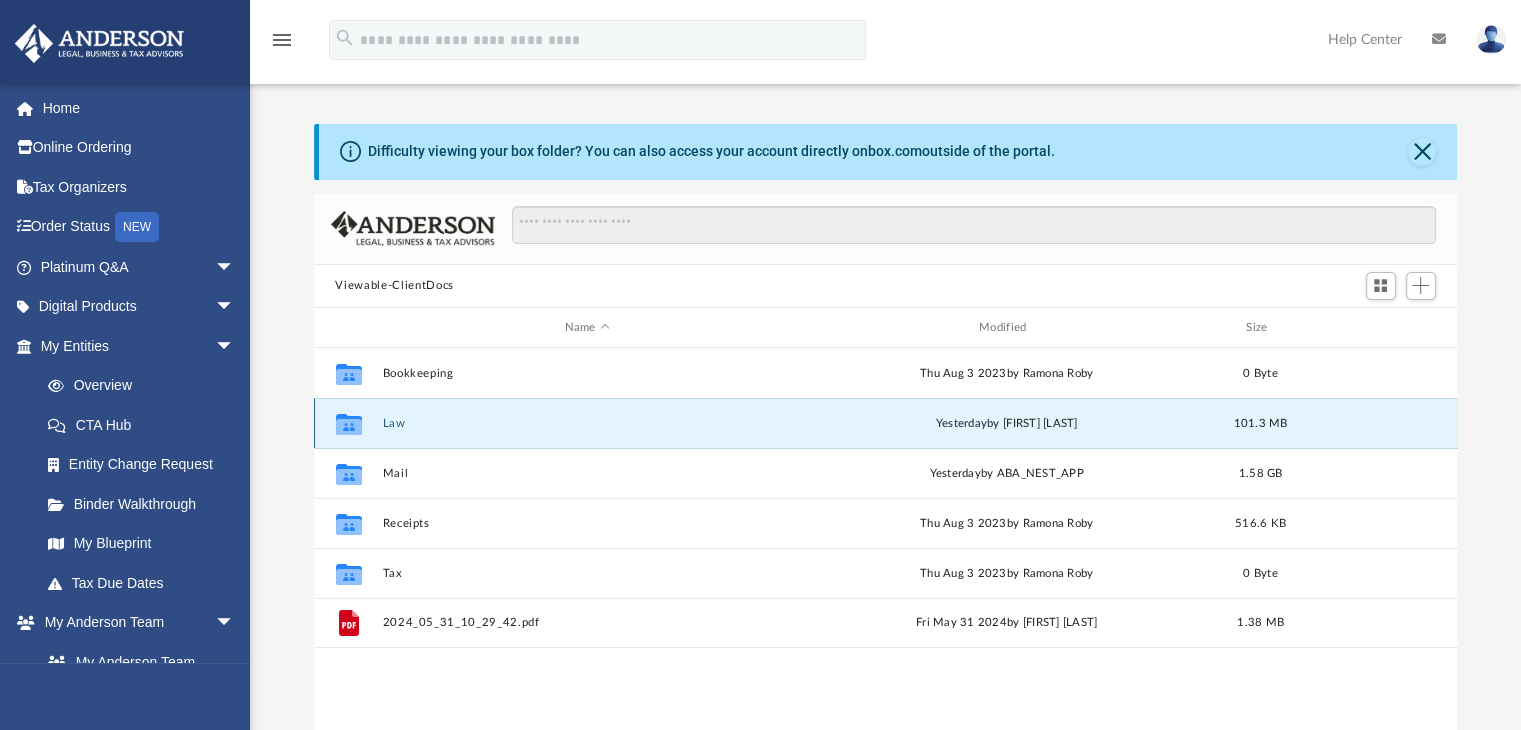 click on "Law" at bounding box center (587, 423) 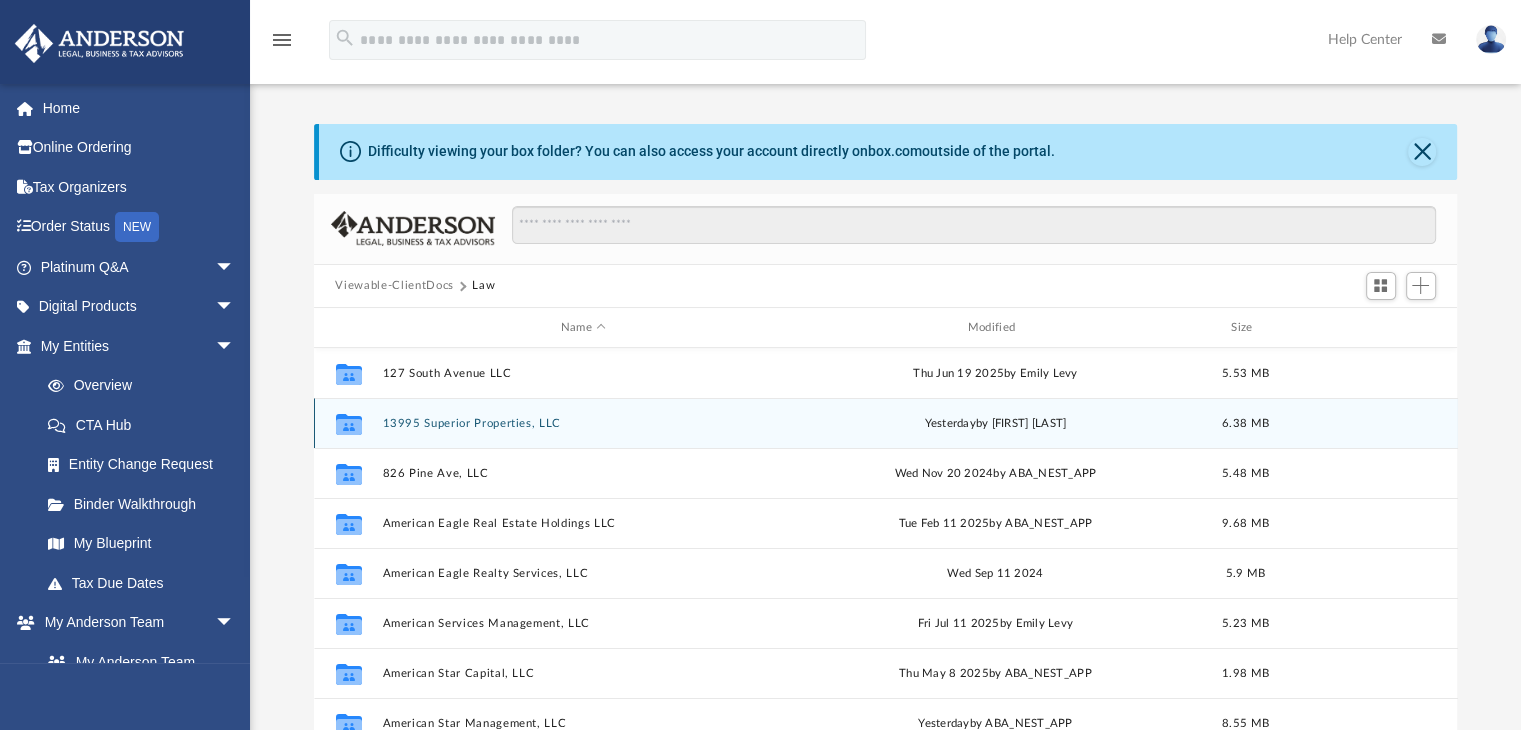 click on "[DATE] by [FIRST] [LAST]" at bounding box center (995, 424) 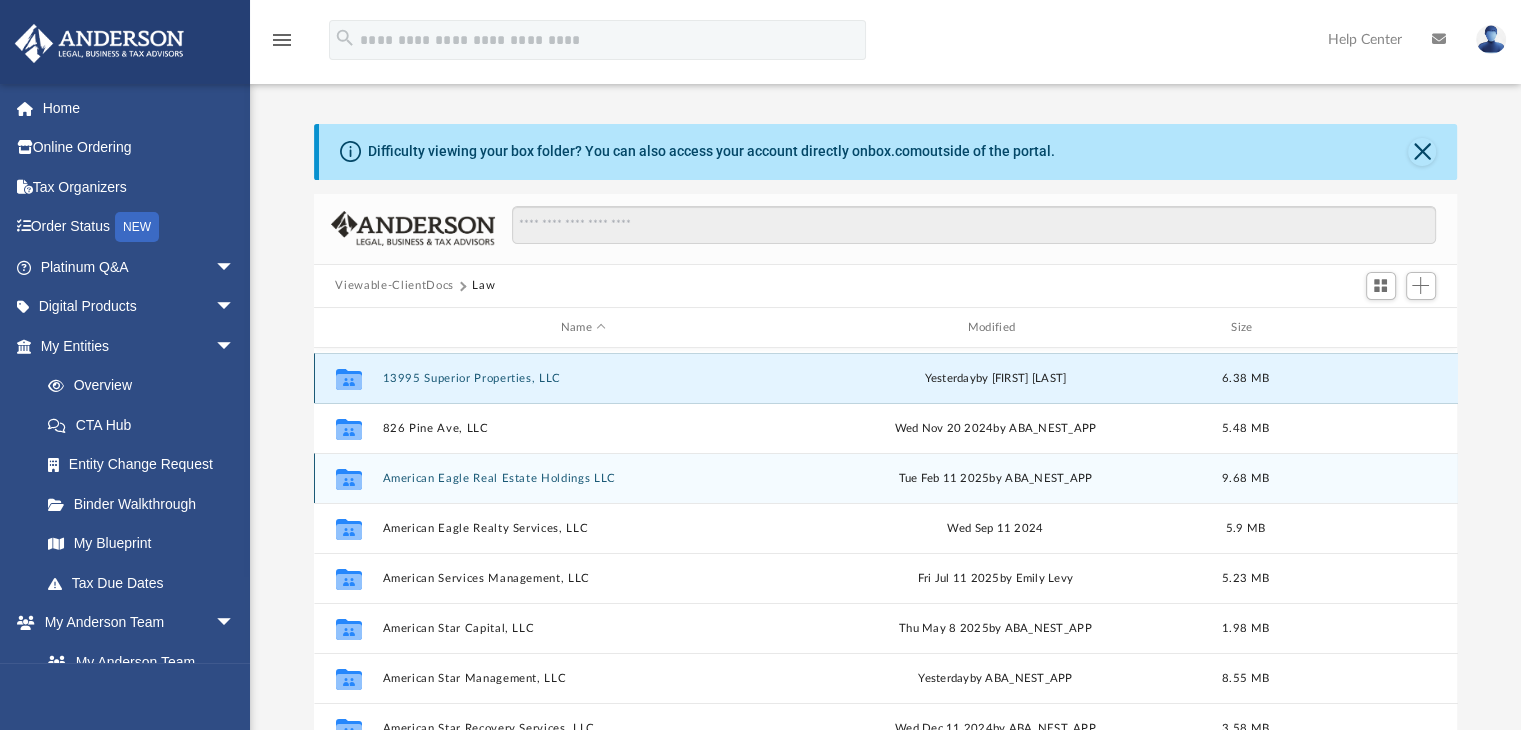 scroll, scrollTop: 0, scrollLeft: 0, axis: both 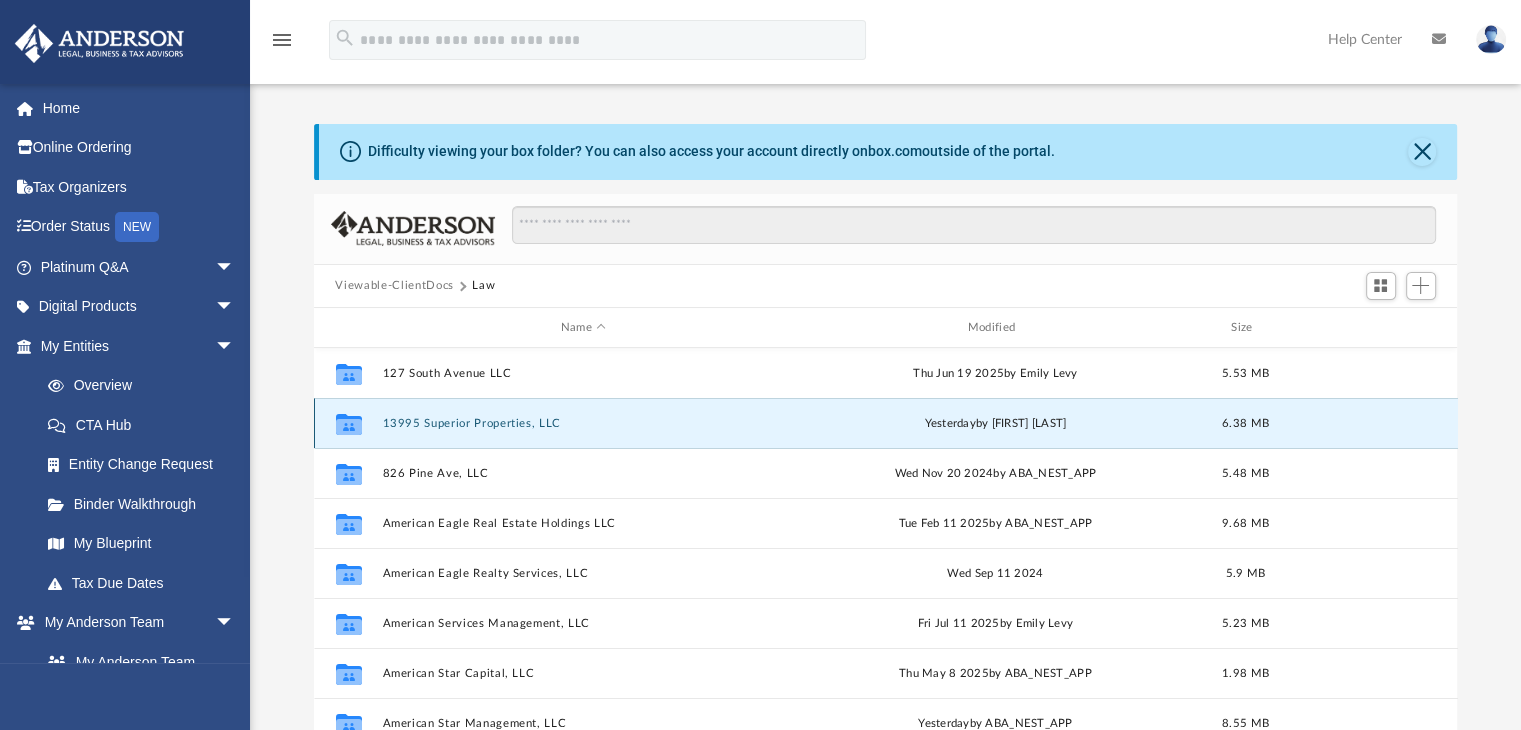click on "[DATE] by [FIRST] [LAST]" at bounding box center (995, 424) 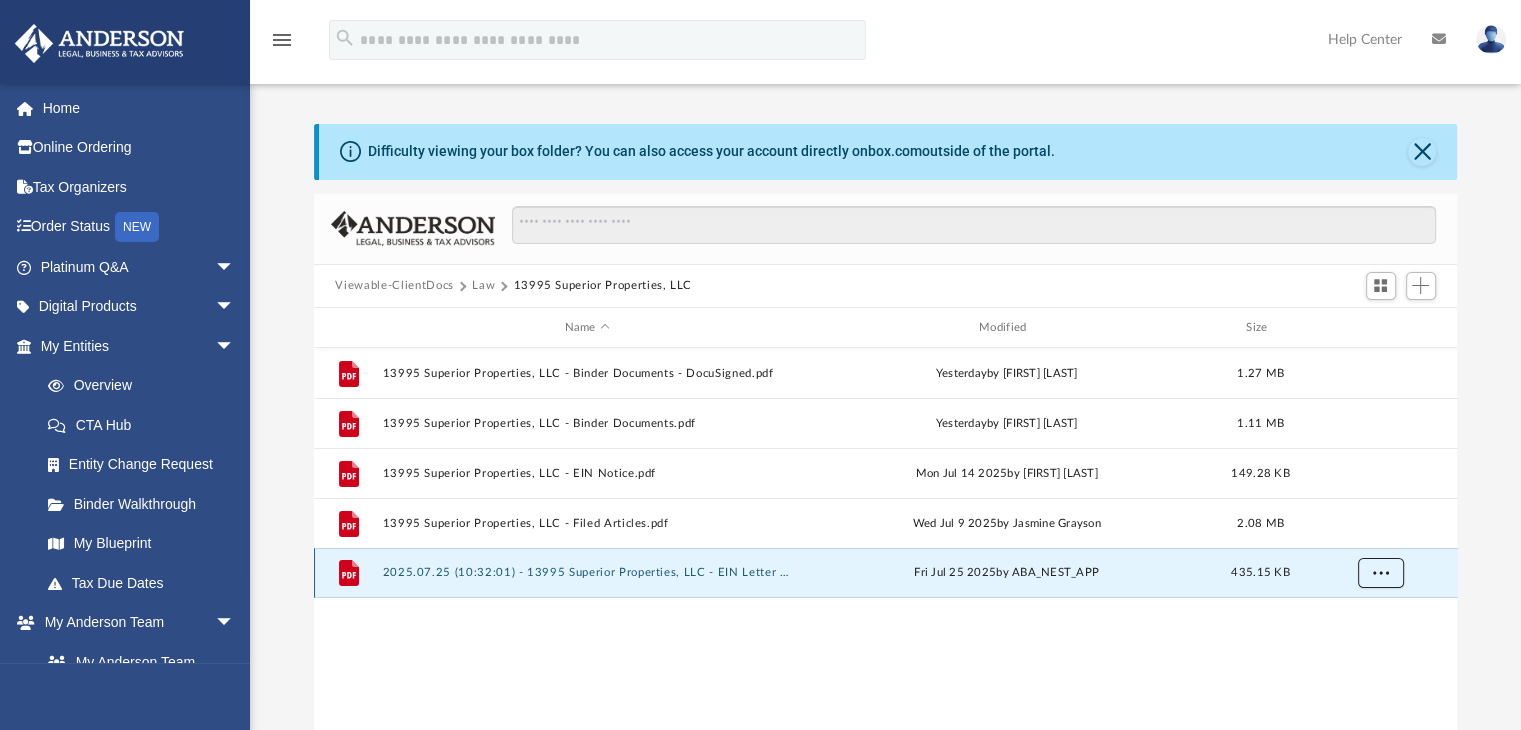click at bounding box center [1380, 572] 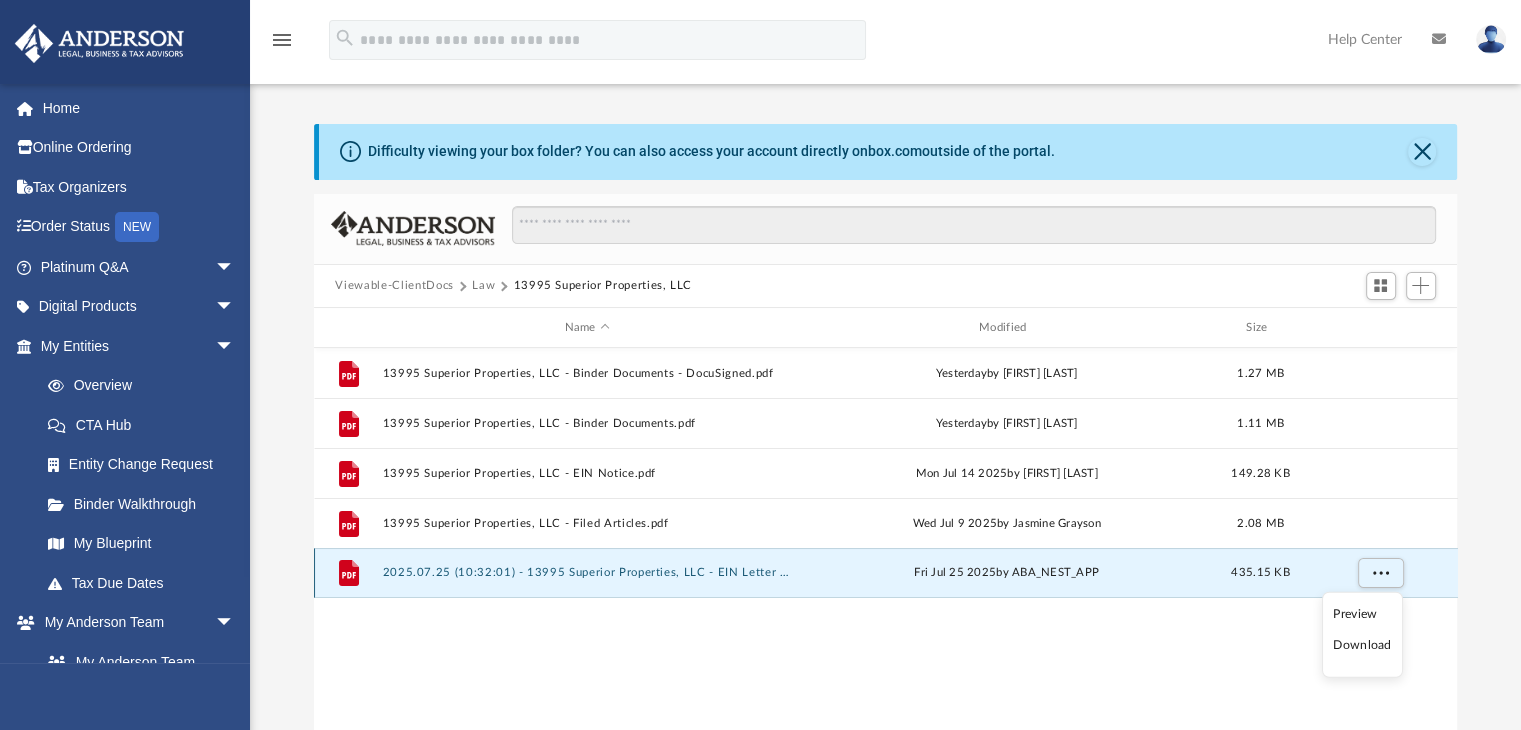 click on "2025.07.25 (10:32:01) - 13995 Superior Properties, LLC - EIN Letter from IRS.pdf" at bounding box center [587, 573] 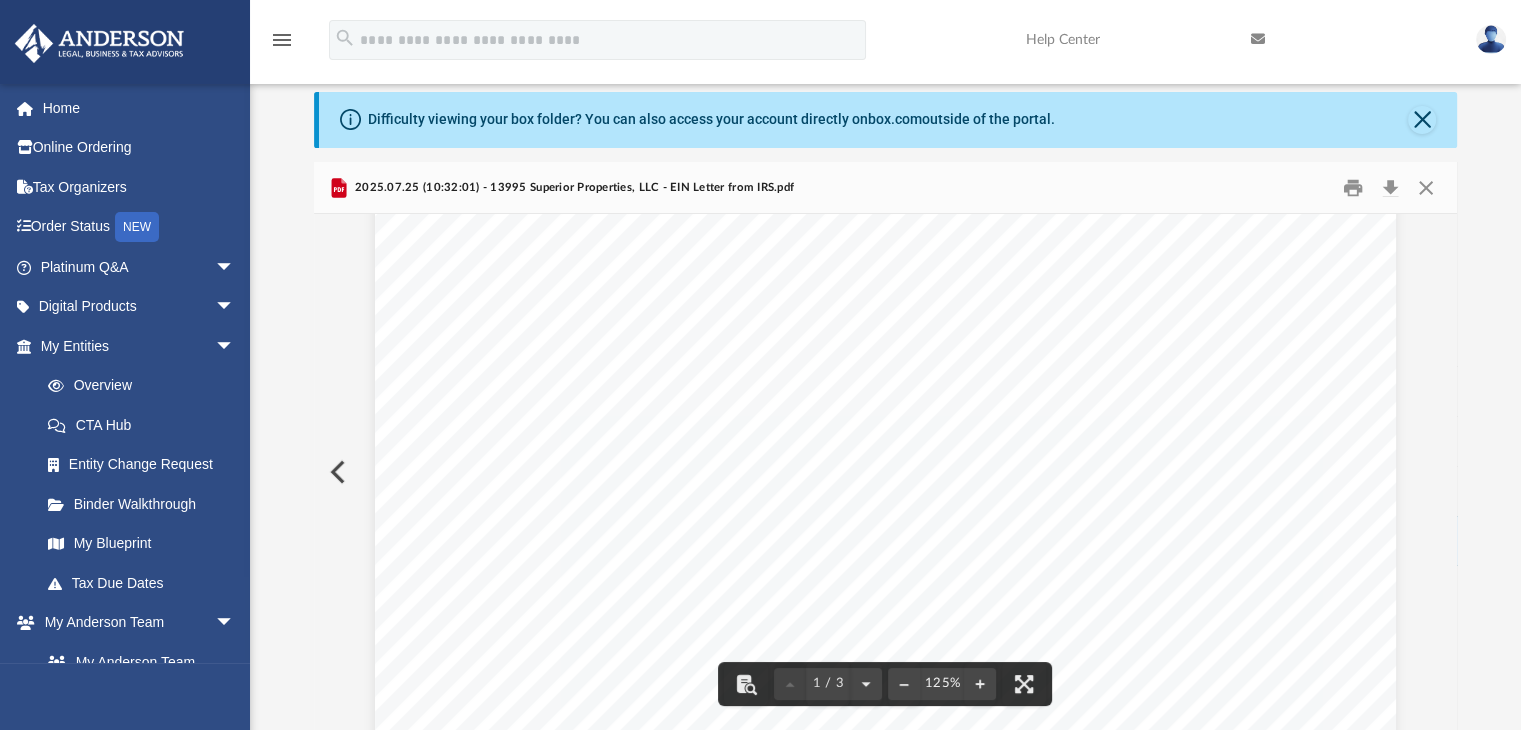 scroll, scrollTop: 200, scrollLeft: 0, axis: vertical 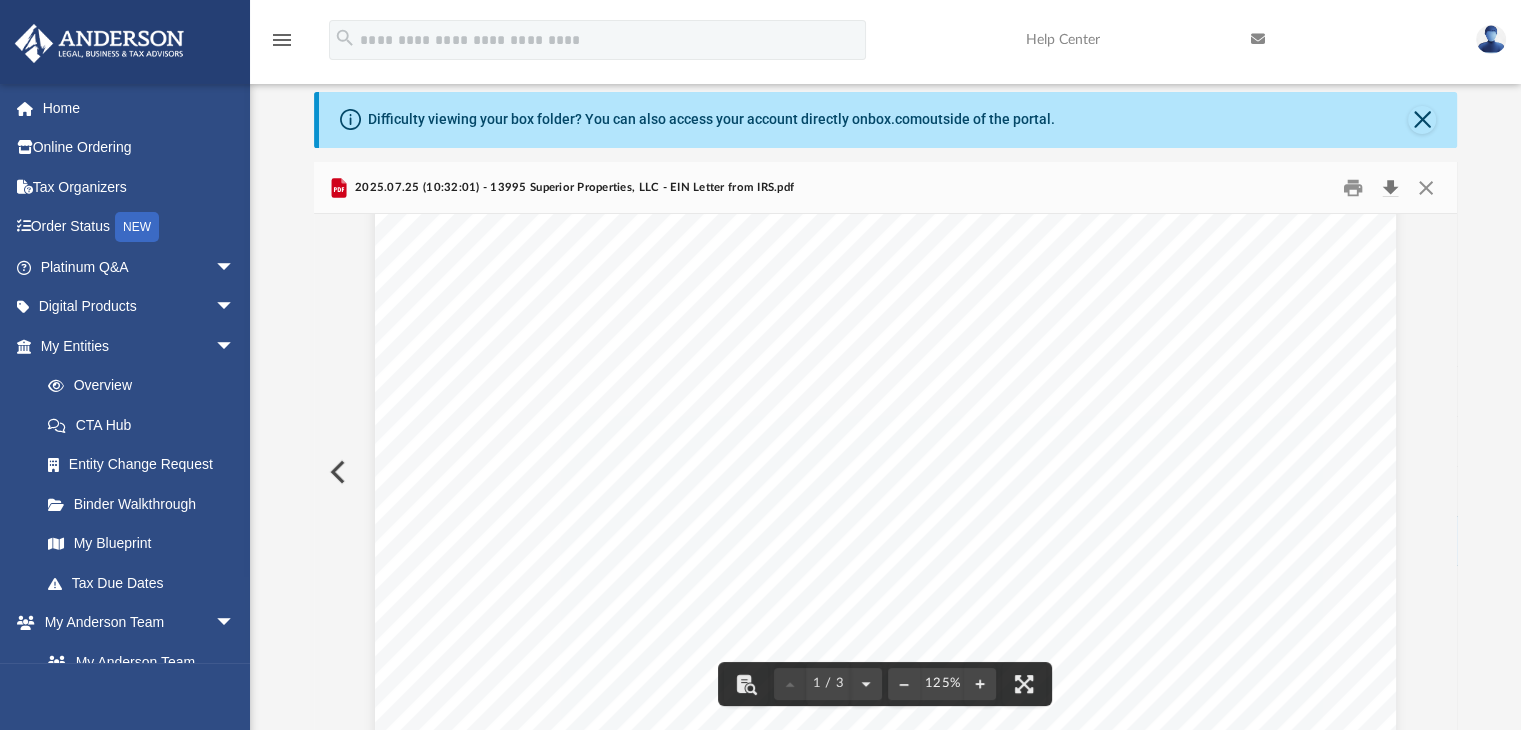 click at bounding box center (1391, 187) 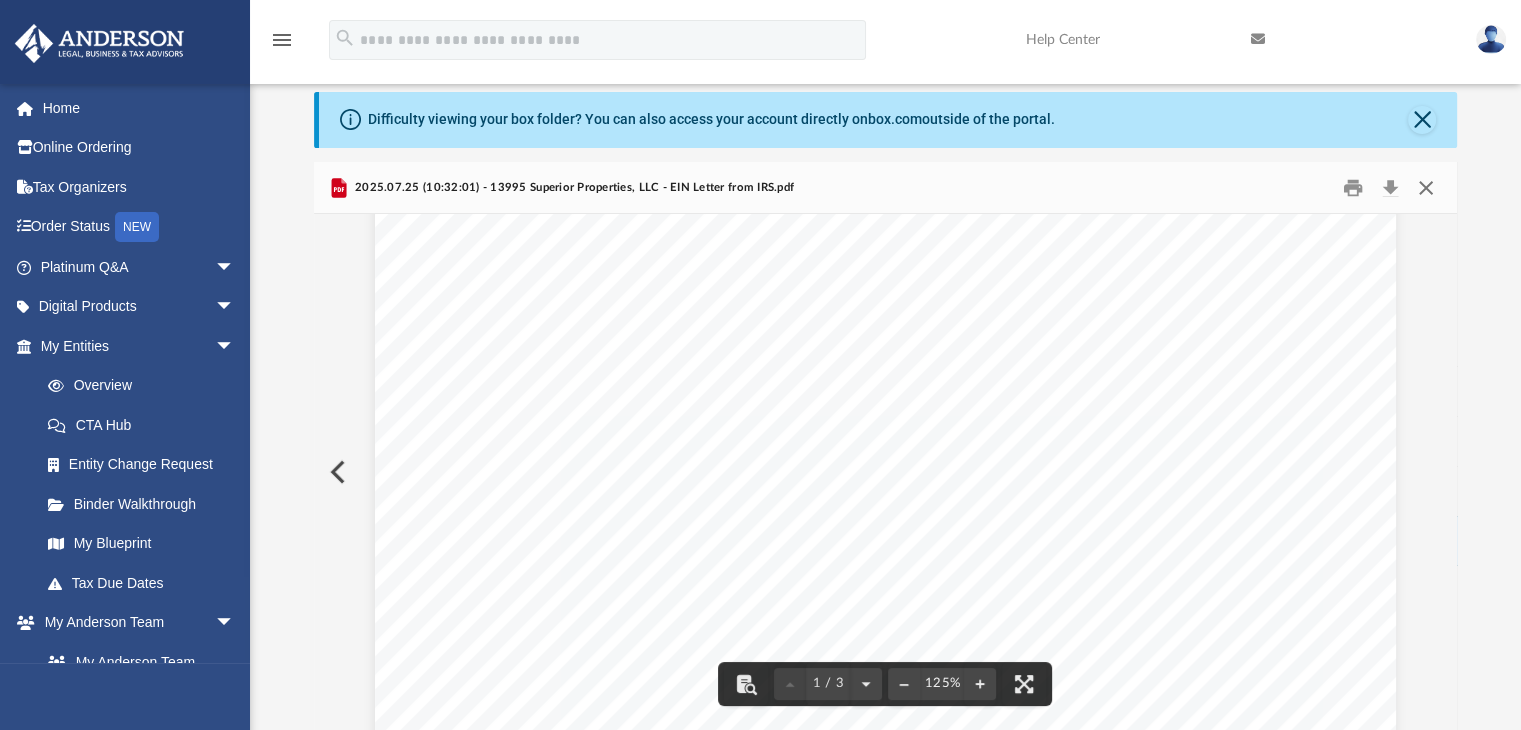 click at bounding box center (1426, 187) 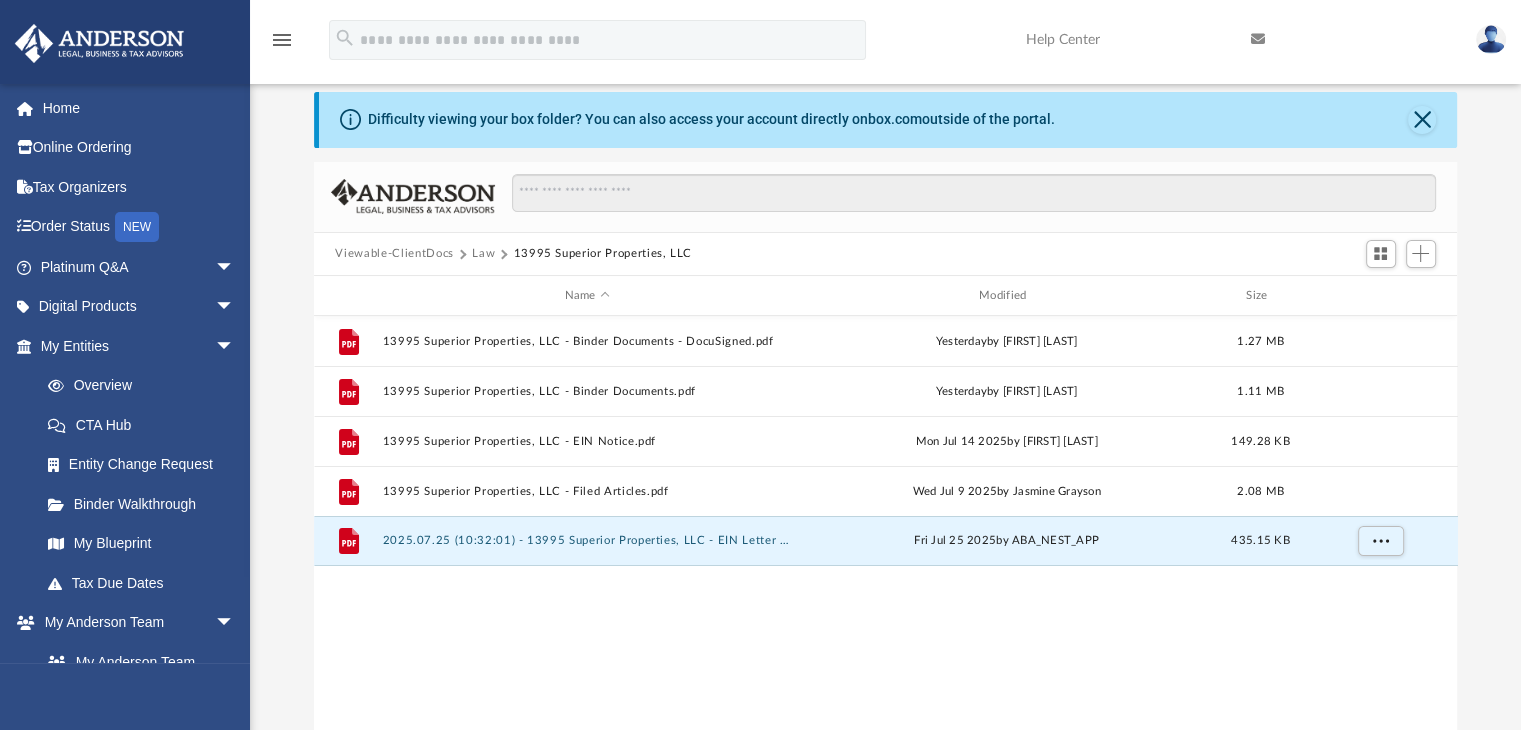 click on "File 13995 Superior Properties, LLC - Binder Documents - DocuSigned.pdf [DATE] by [FIRST] [LAST] 1.27 MB File 13995 Superior Properties, LLC - Binder Documents.pdf [DATE] by [FIRST] [LAST] 1.11 MB File 13995 Superior Properties, LLC - EIN Notice.pdf [DATE] by [FIRST] [LAST] 149.28 KB File 13995 Superior Properties, LLC - Filed Articles.pdf [DATE] by [FIRST] [LAST] 2.08 MB File 2025.07.25 (10:32:01) - 13995 Superior Properties, LLC - EIN Letter from IRS.pdf [DATE] by ABA_NEST_APP 435.15 KB" at bounding box center [886, 523] 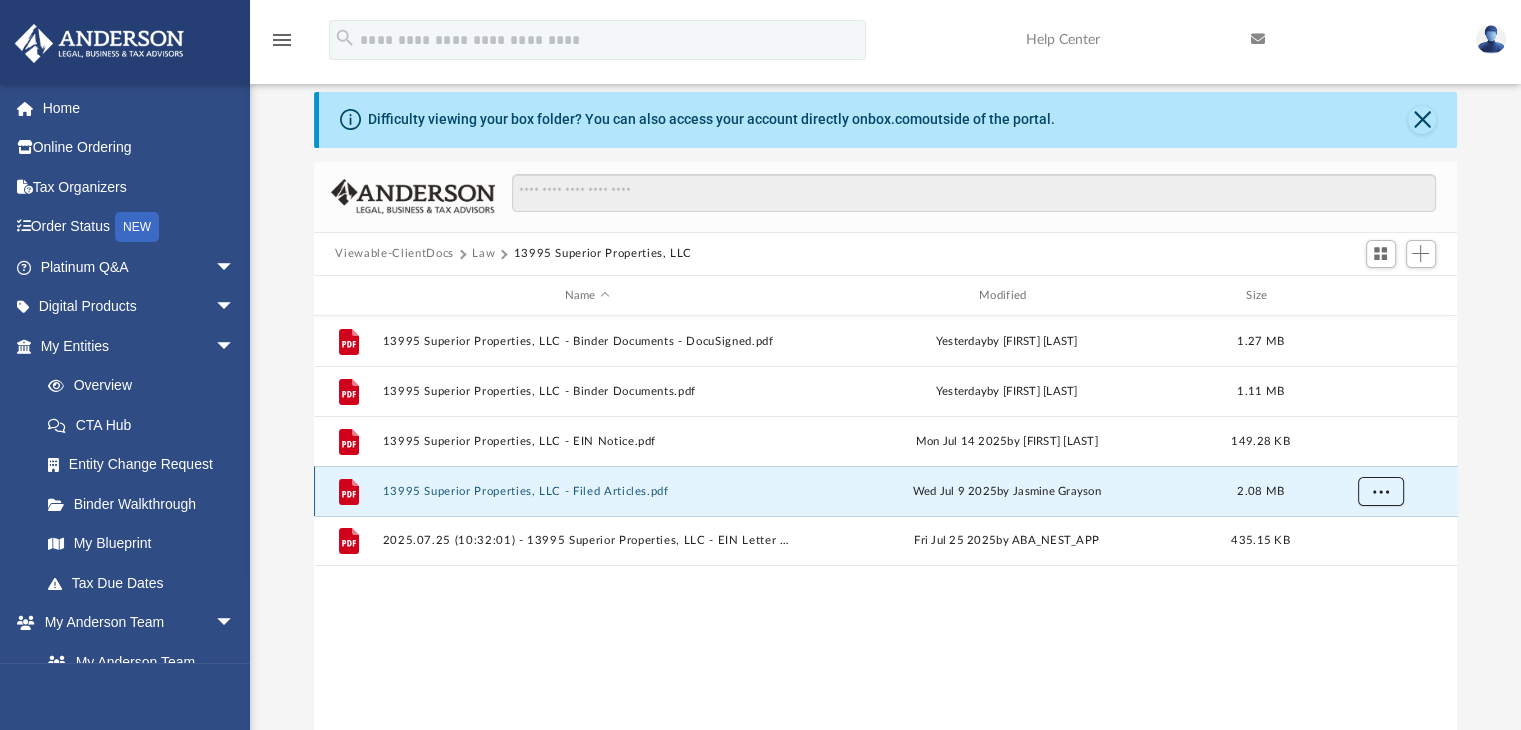 click at bounding box center [1380, 491] 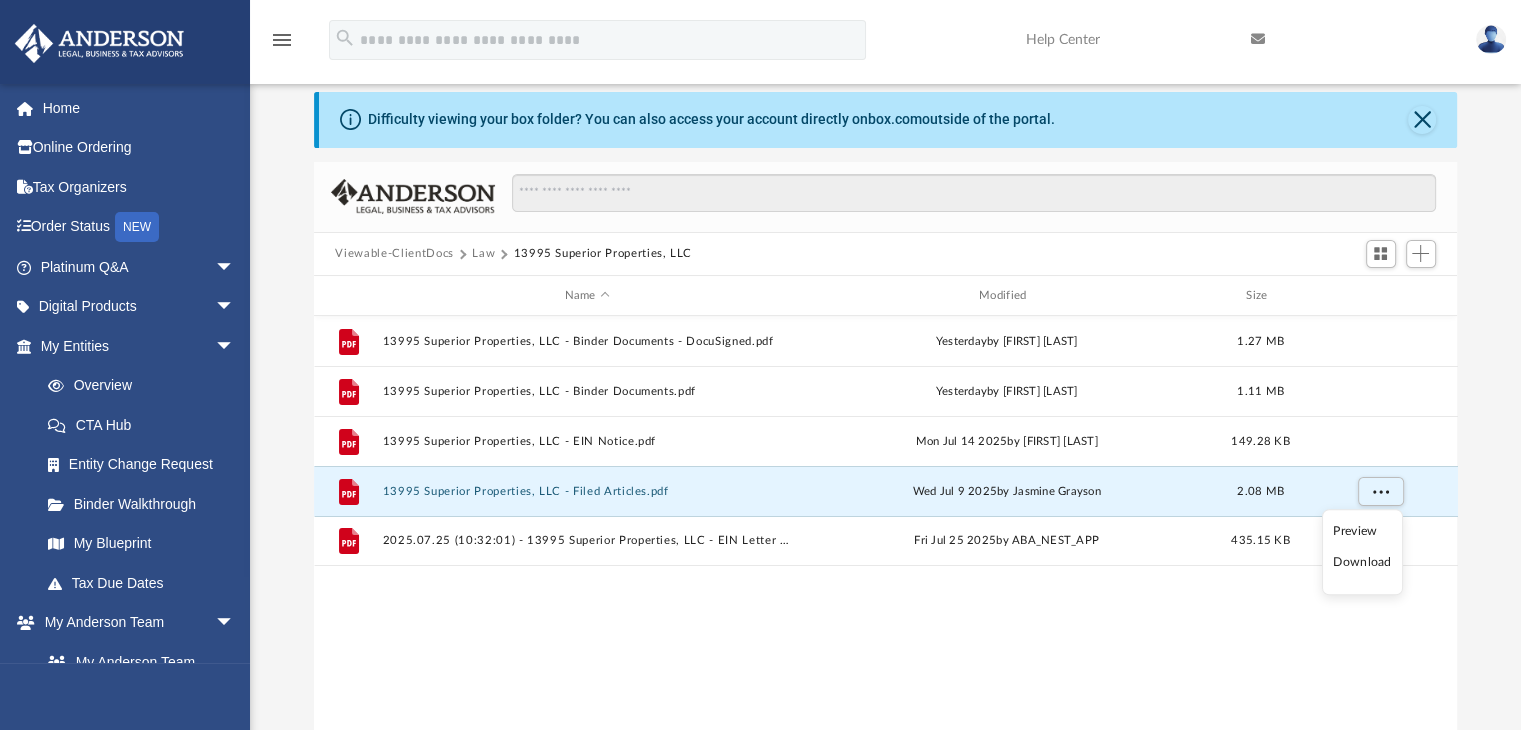 click on "Preview Download" at bounding box center [1362, 553] 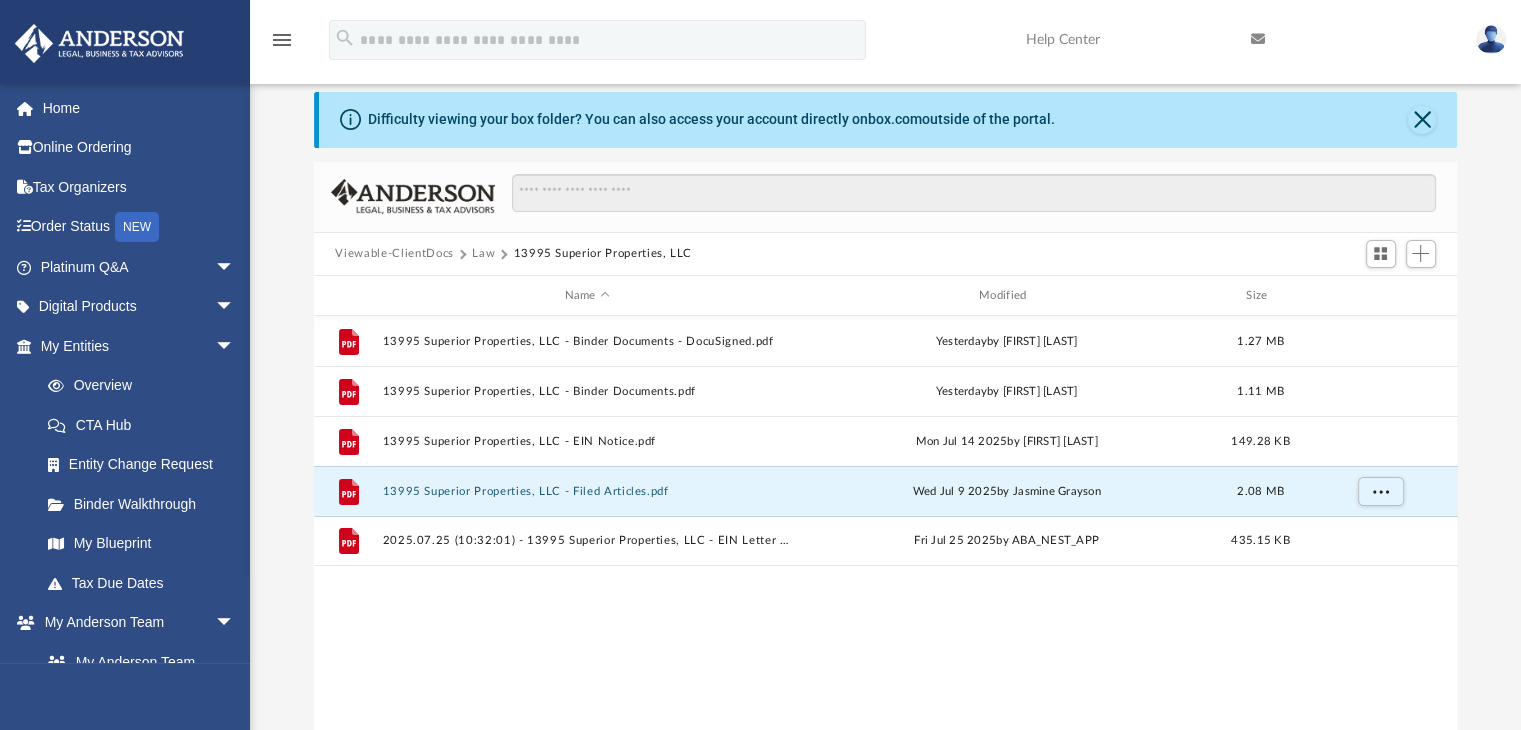 click on "File 13995 Superior Properties, LLC - Binder Documents - DocuSigned.pdf [DATE] by [FIRST] [LAST] 1.27 MB File 13995 Superior Properties, LLC - Binder Documents.pdf [DATE] by [FIRST] [LAST] 1.11 MB File 13995 Superior Properties, LLC - EIN Notice.pdf [DATE] by [FIRST] [LAST] 149.28 KB File 13995 Superior Properties, LLC - Filed Articles.pdf [DATE] by [FIRST] [LAST] 2.08 MB File 2025.07.25 (10:32:01) - 13995 Superior Properties, LLC - EIN Letter from IRS.pdf [DATE] by ABA_NEST_APP 435.15 KB" at bounding box center [886, 523] 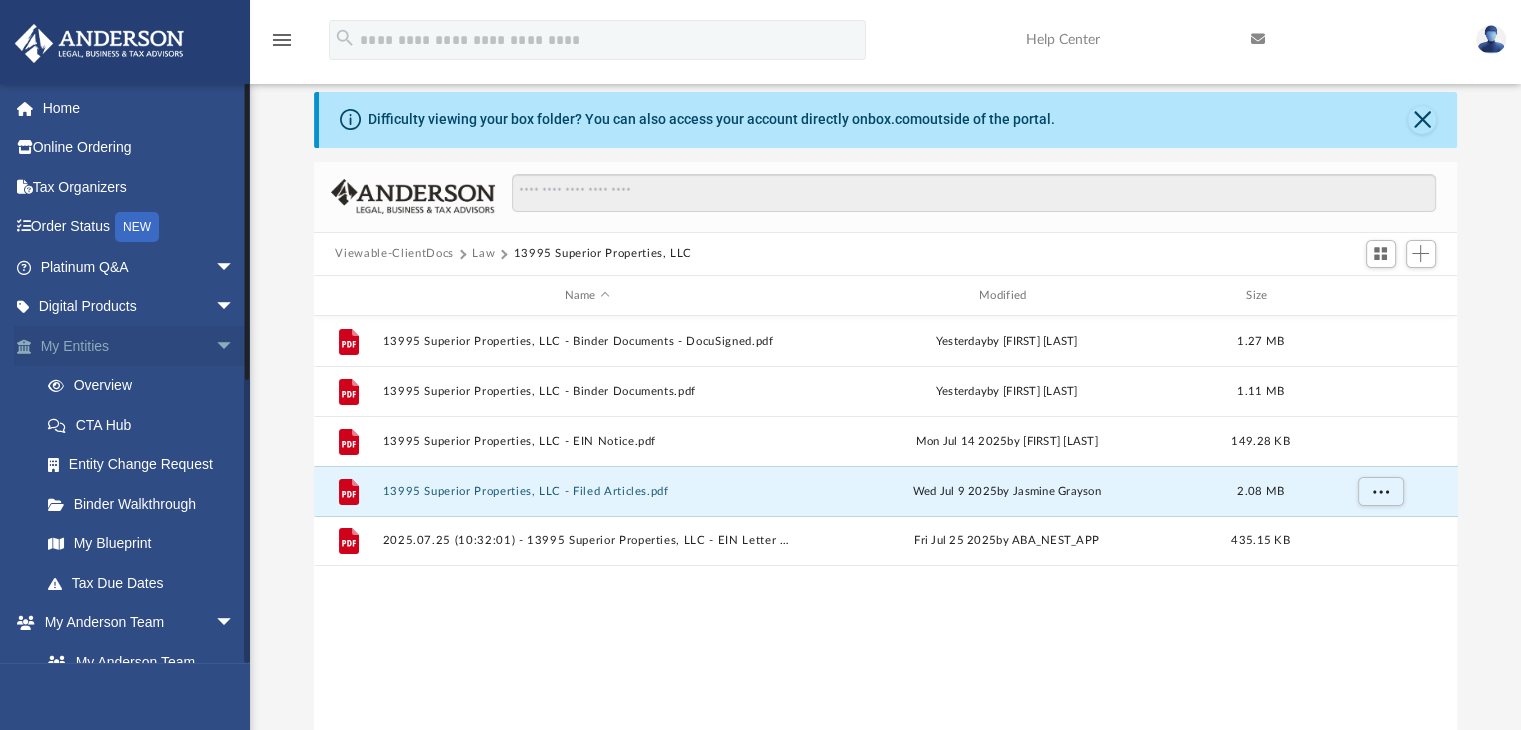 click on "arrow_drop_down" at bounding box center (235, 346) 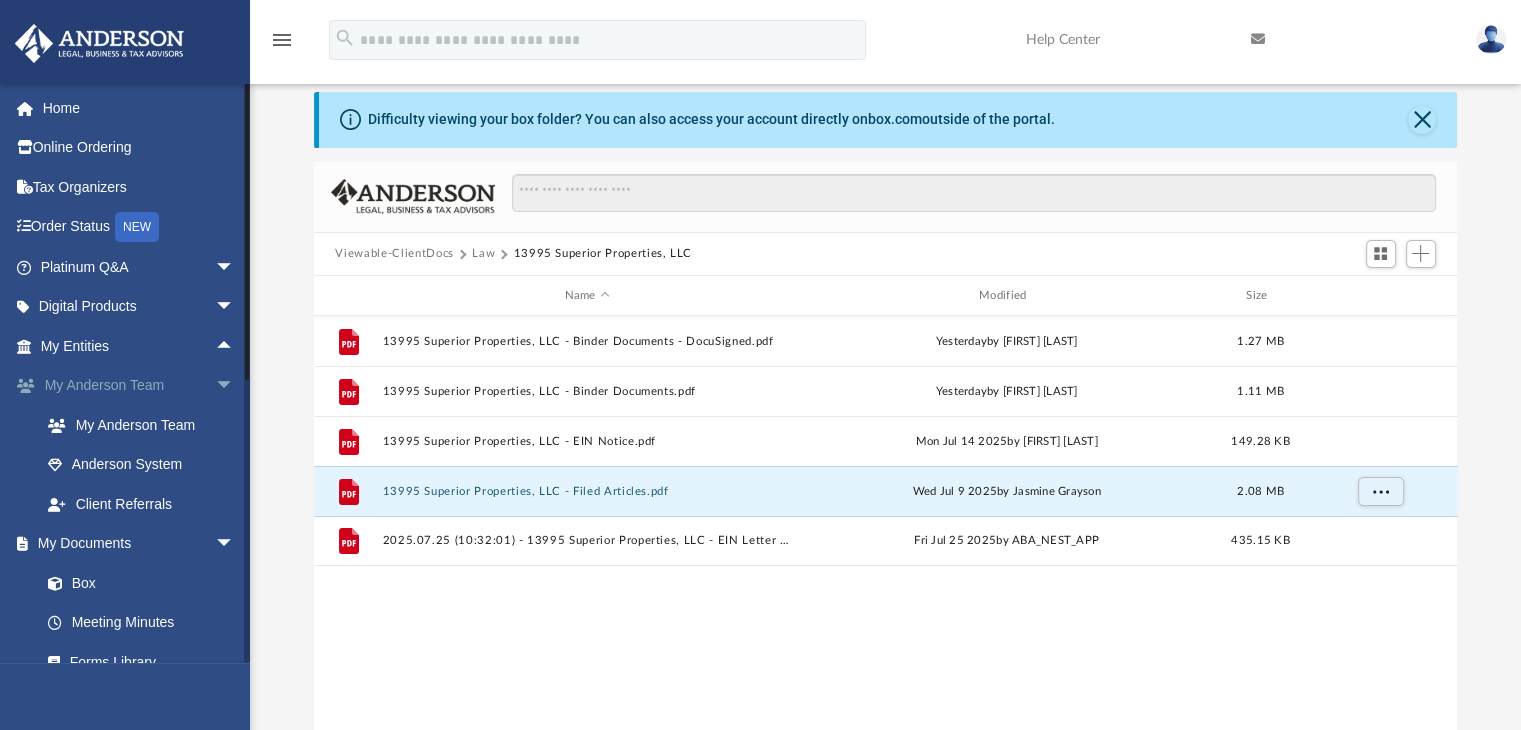 click on "arrow_drop_down" at bounding box center (235, 386) 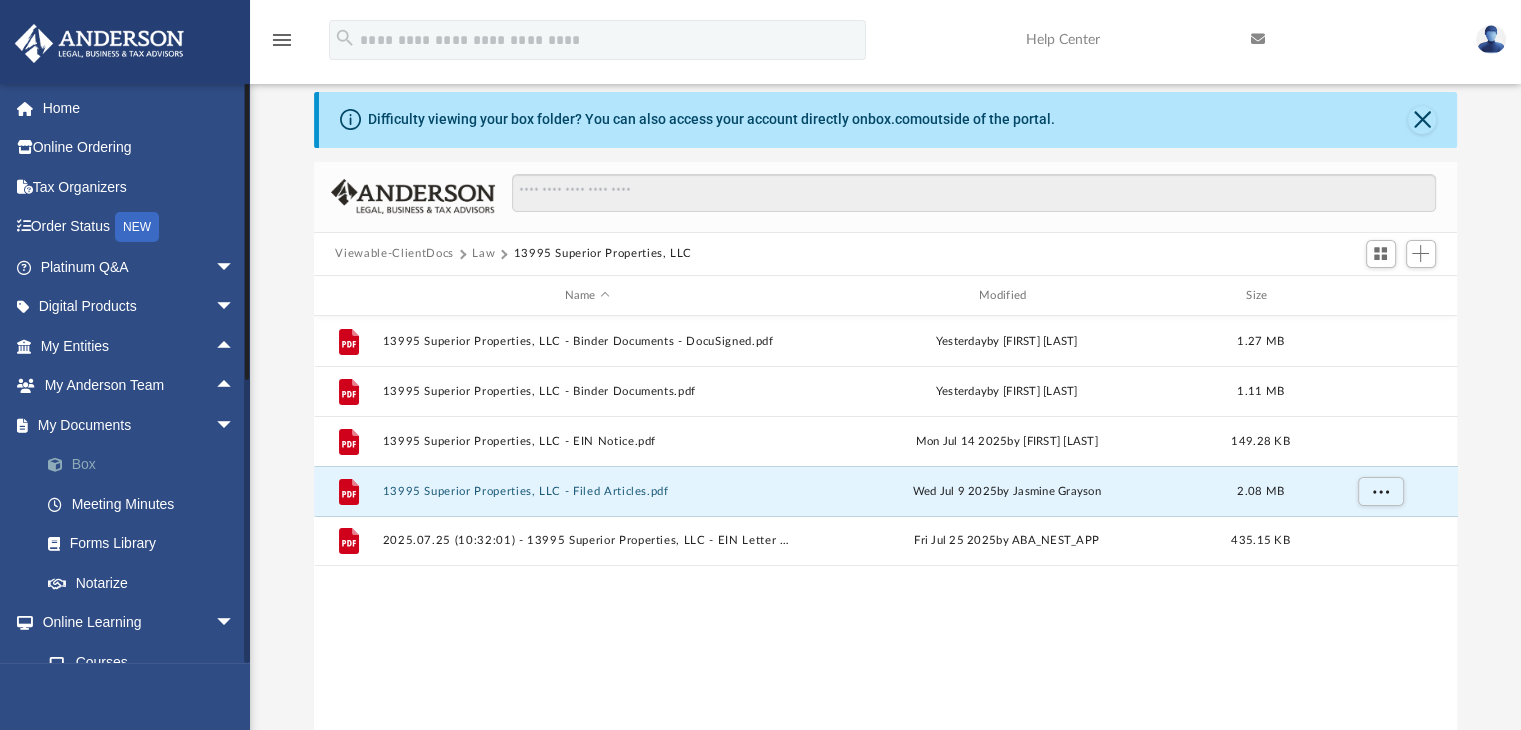 click at bounding box center (65, 465) 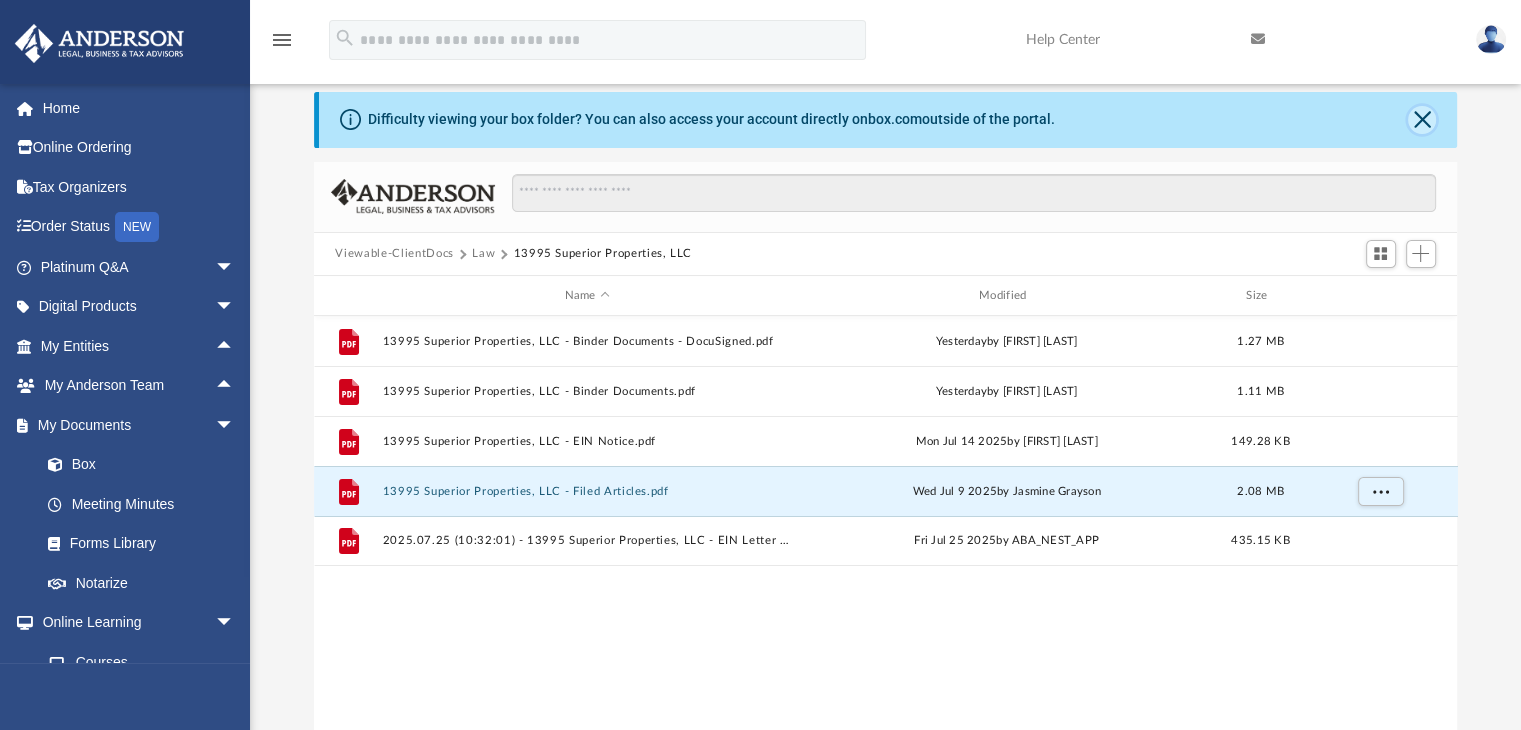 click 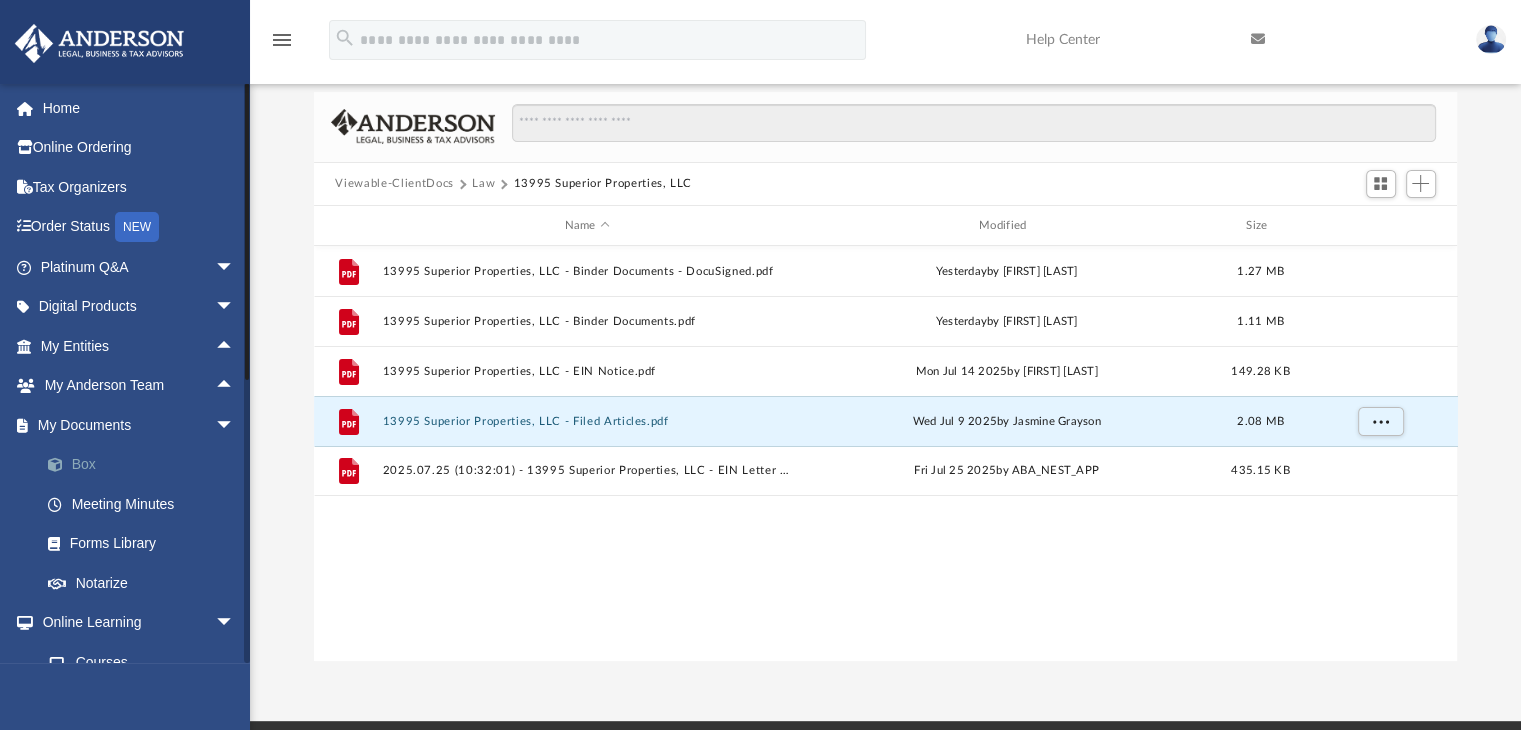 click on "Box" at bounding box center [146, 465] 